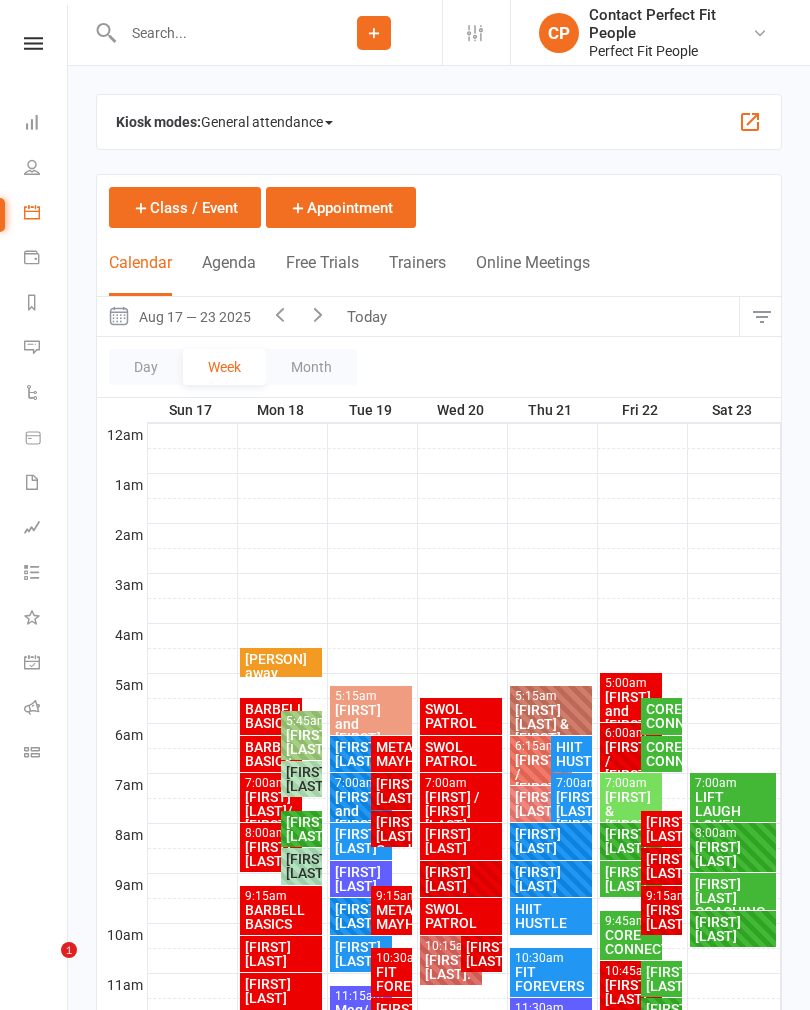 scroll, scrollTop: 502, scrollLeft: 0, axis: vertical 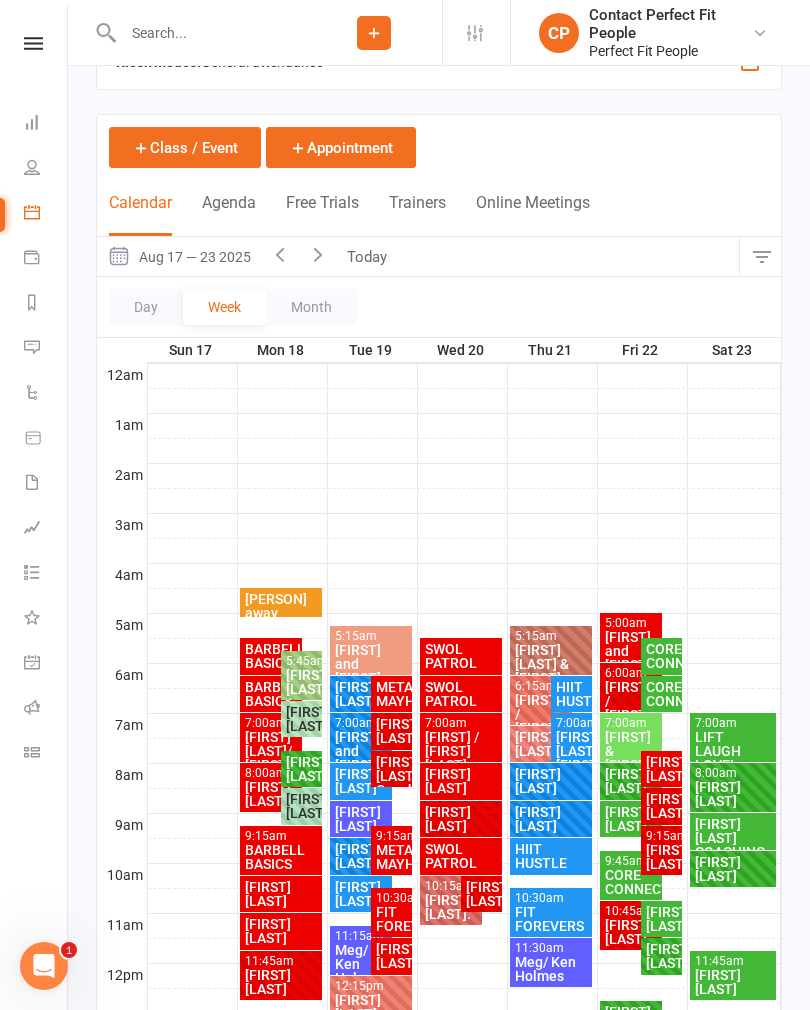 click on "Today" at bounding box center (369, 256) 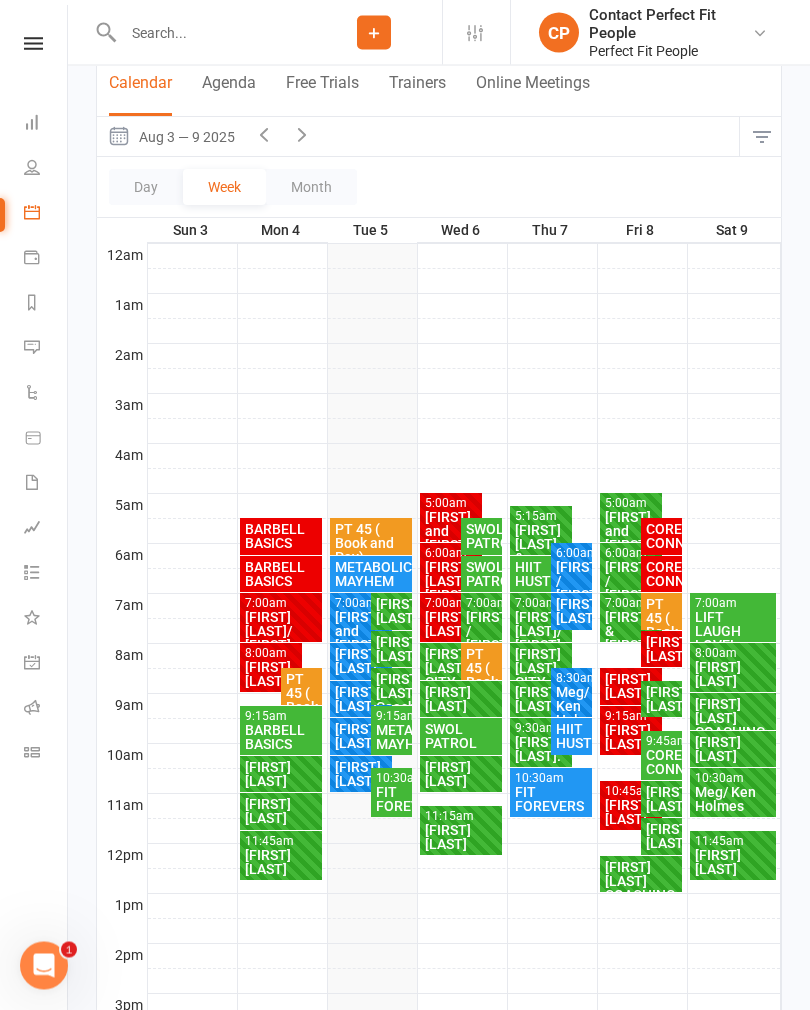 scroll, scrollTop: 348, scrollLeft: 0, axis: vertical 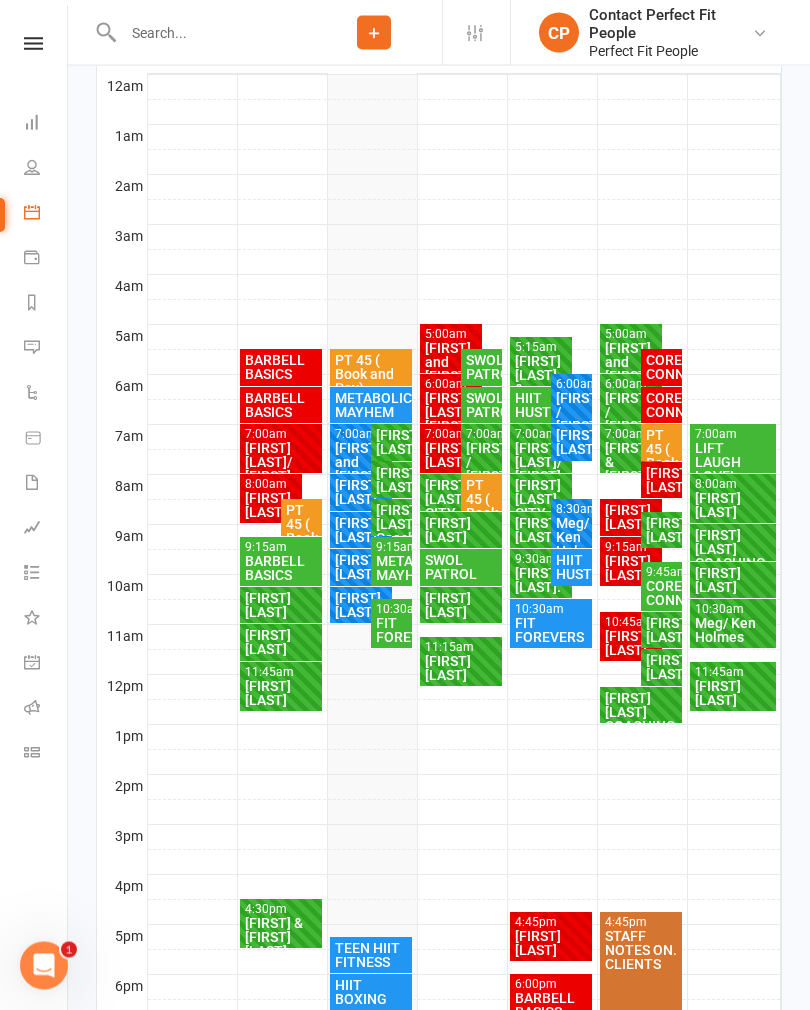 click on "[FIRST] [LAST]" at bounding box center (391, 443) 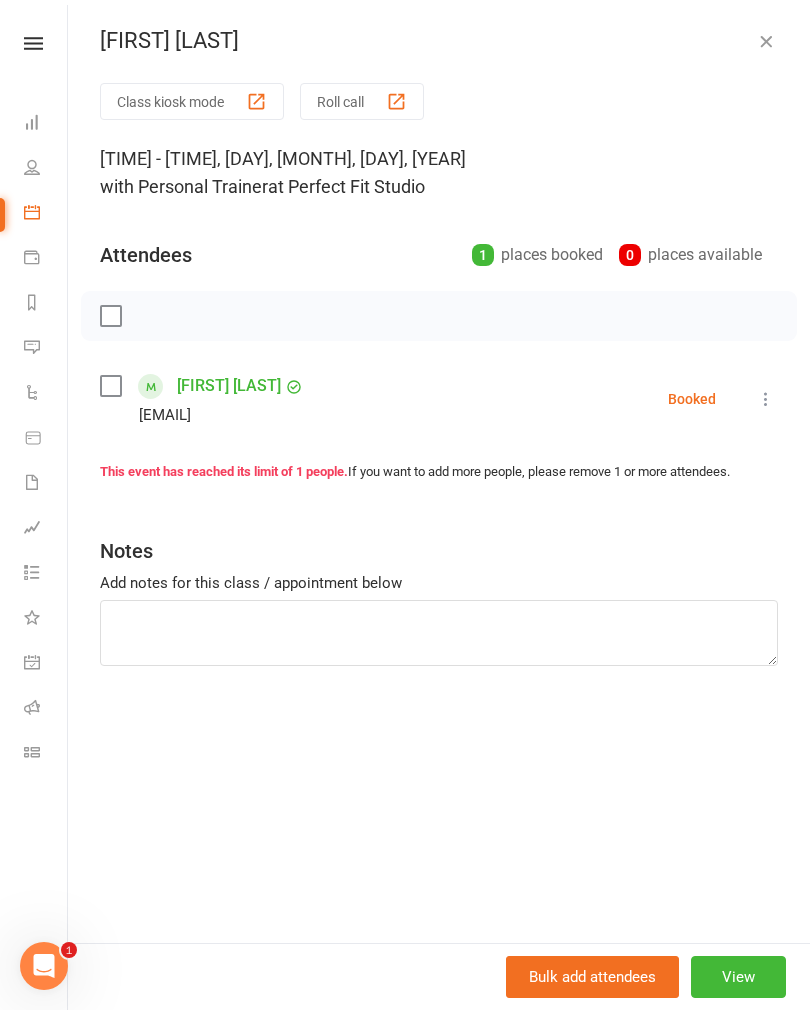 click at bounding box center [766, 399] 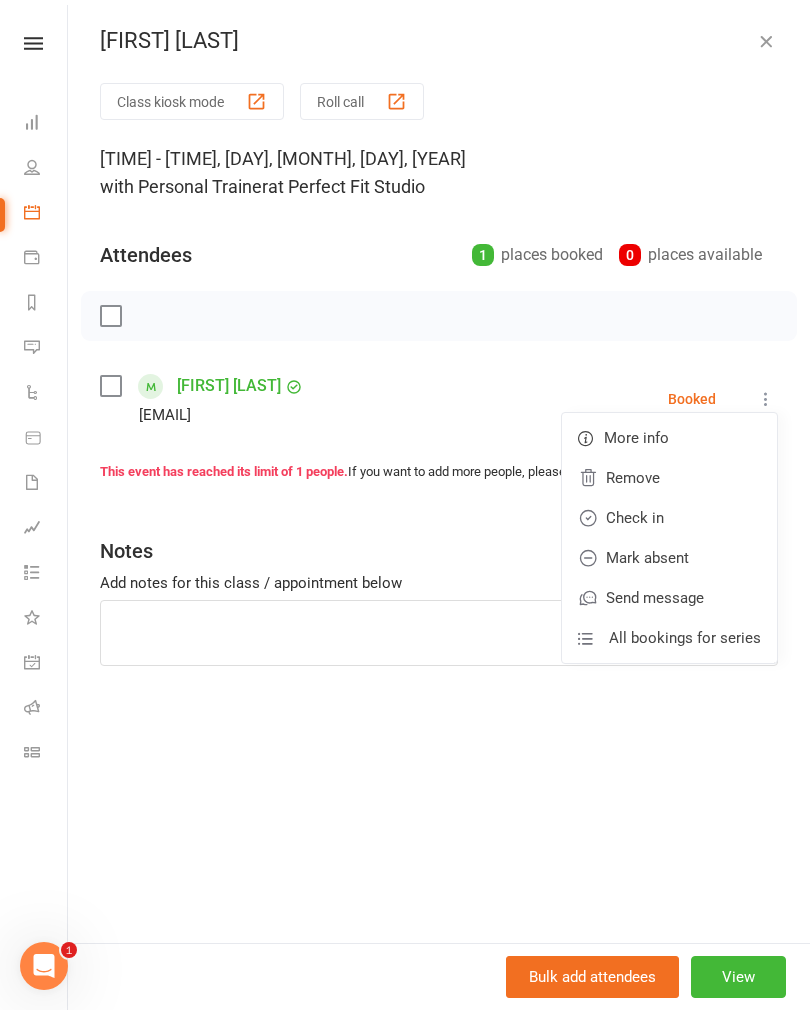 click on "Check in" at bounding box center [669, 518] 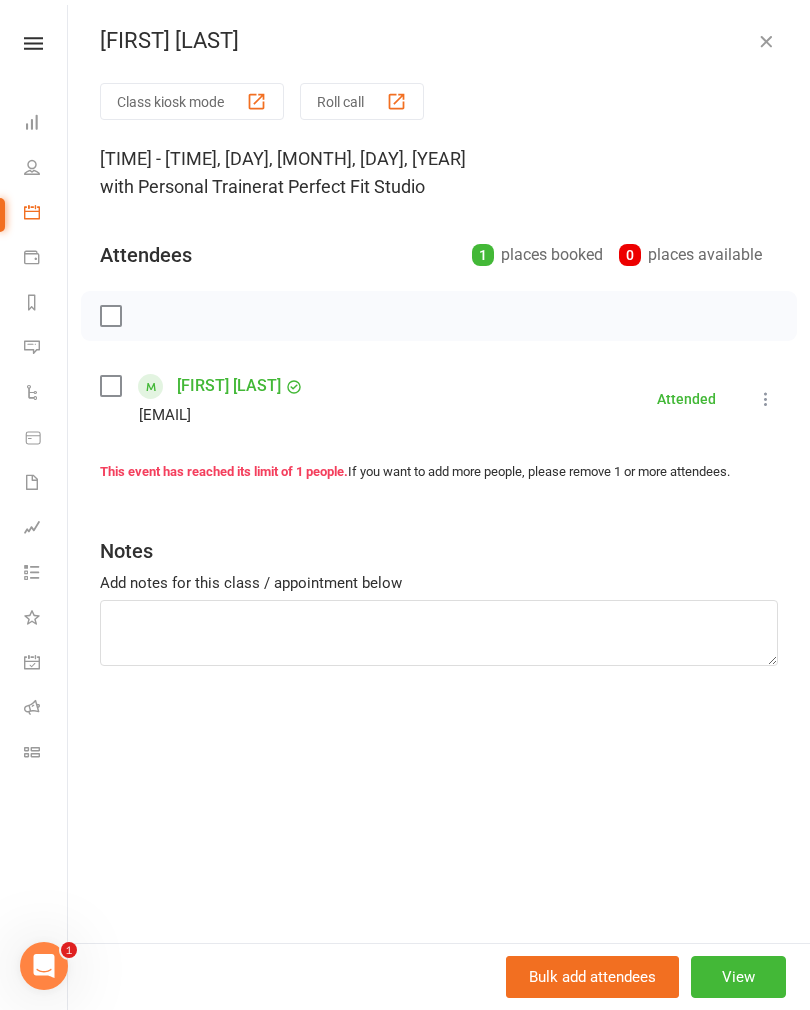 click at bounding box center [766, 41] 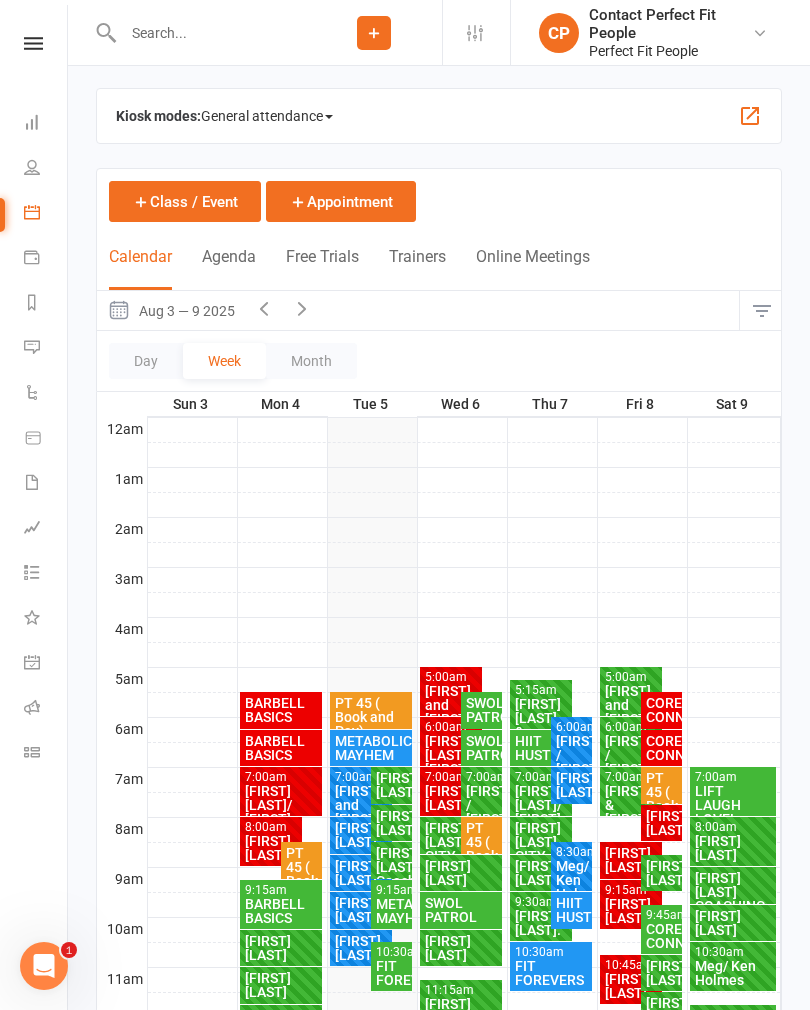 scroll, scrollTop: 0, scrollLeft: 0, axis: both 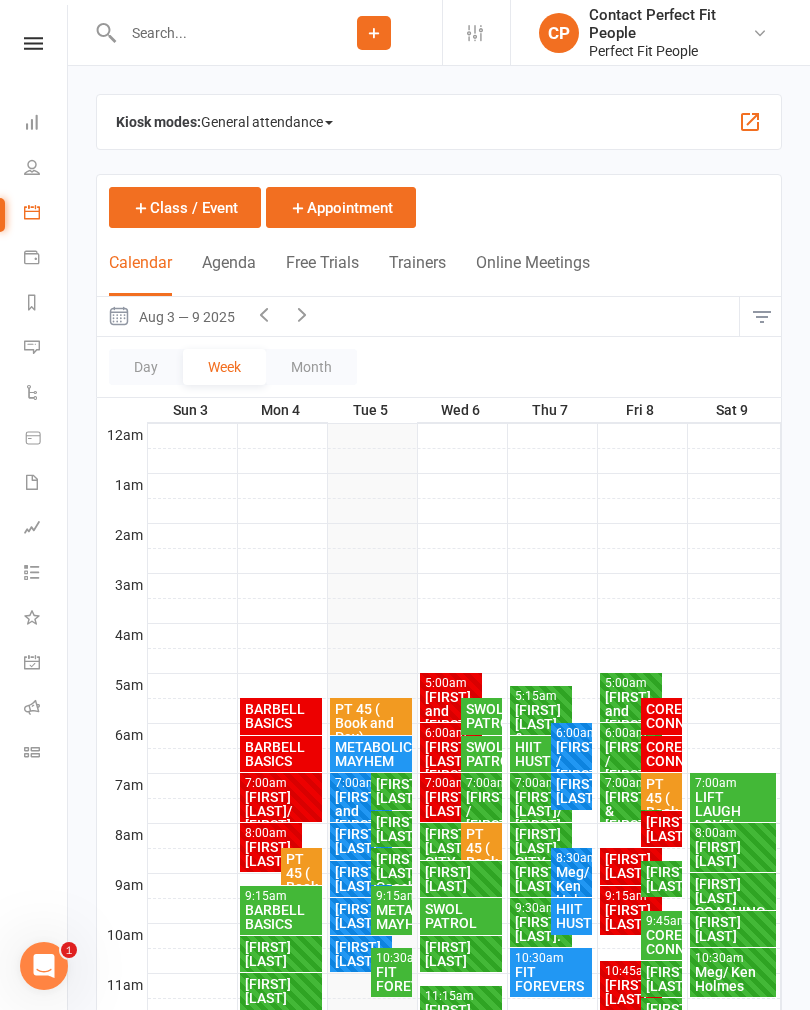 click on "[FIRST] [LAST]" at bounding box center [391, 791] 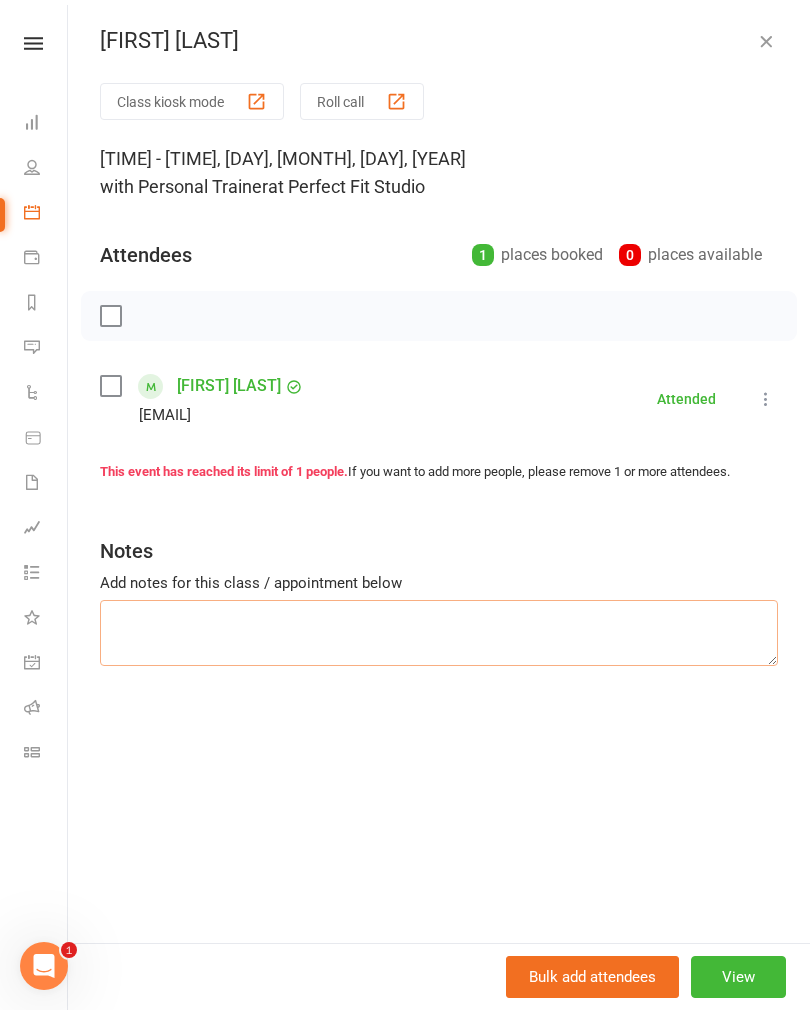 click at bounding box center (439, 633) 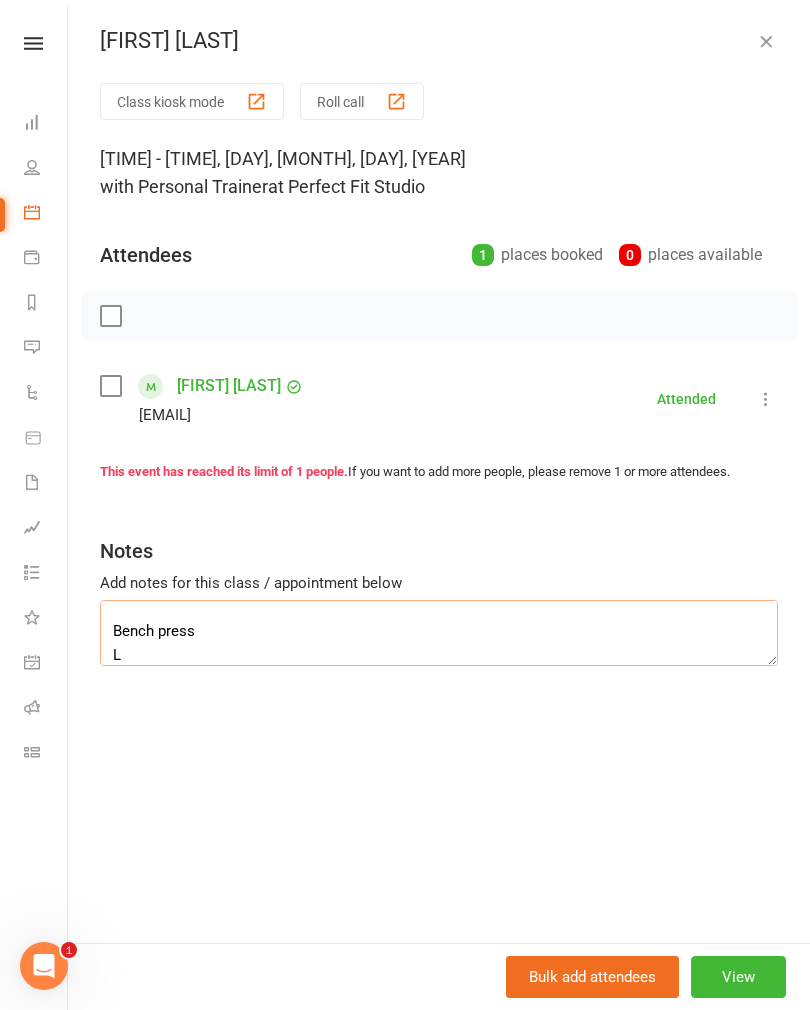 scroll, scrollTop: 182, scrollLeft: 0, axis: vertical 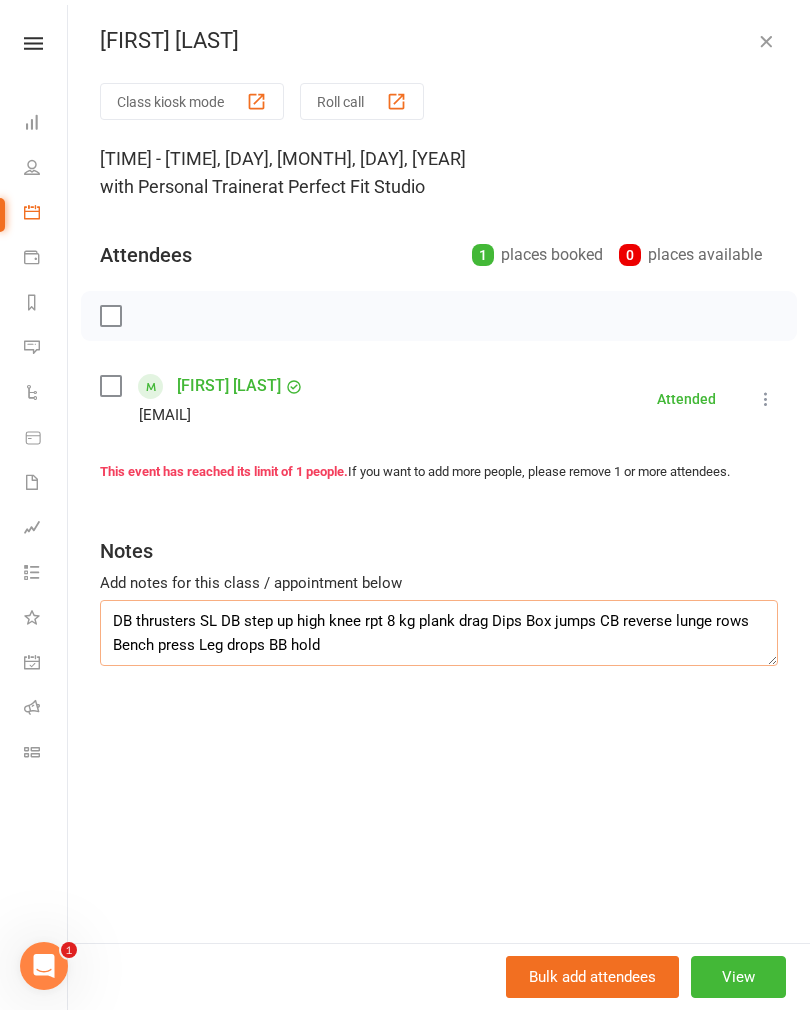 type on "DB thrusters SL DB step up high knee rpt 8 kg plank drag Dips Box jumps CB reverse lunge rows Bench press Leg drops BB hold" 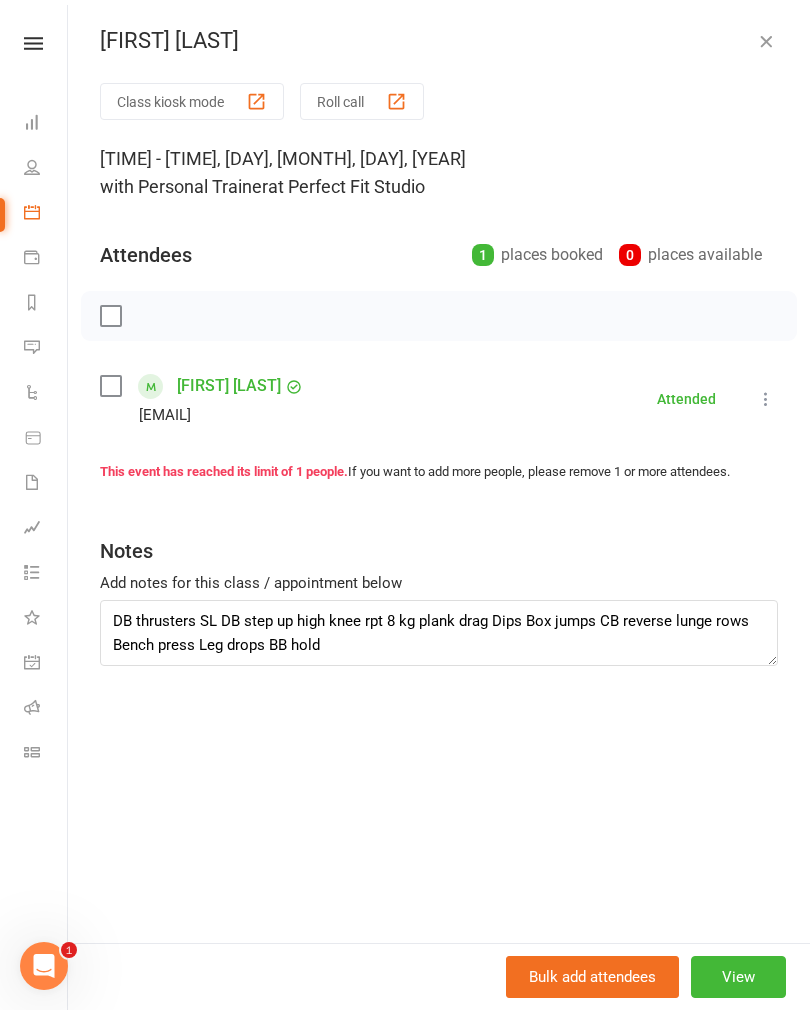 click at bounding box center [766, 41] 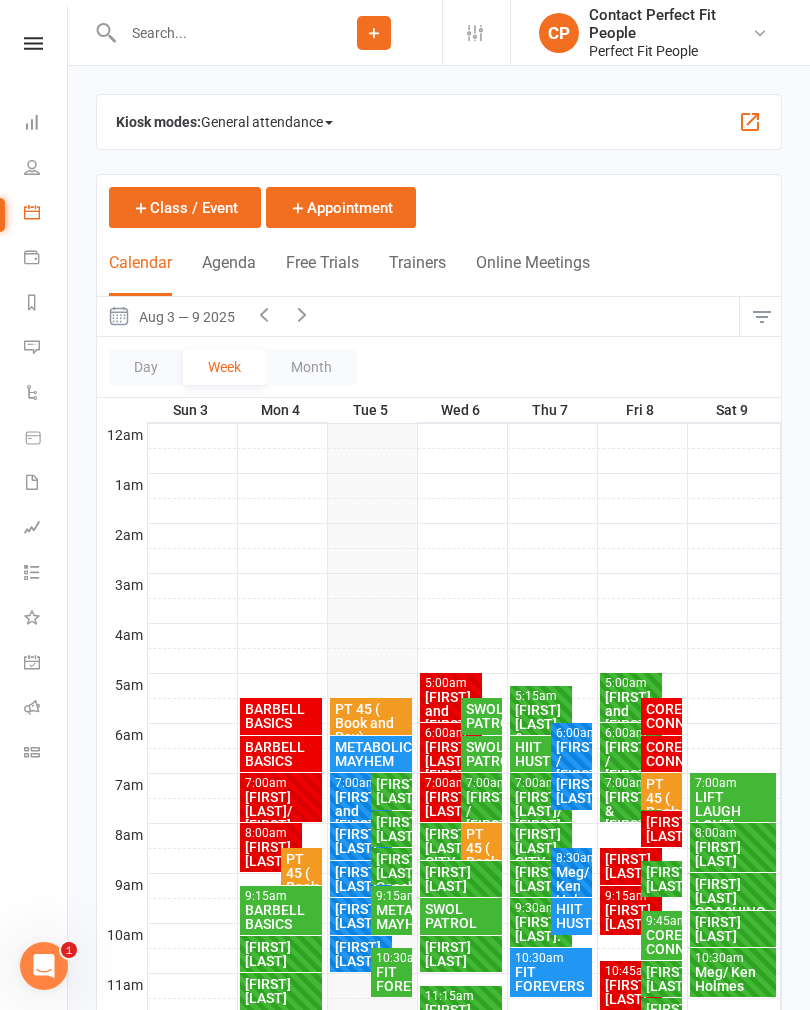 click at bounding box center (302, 314) 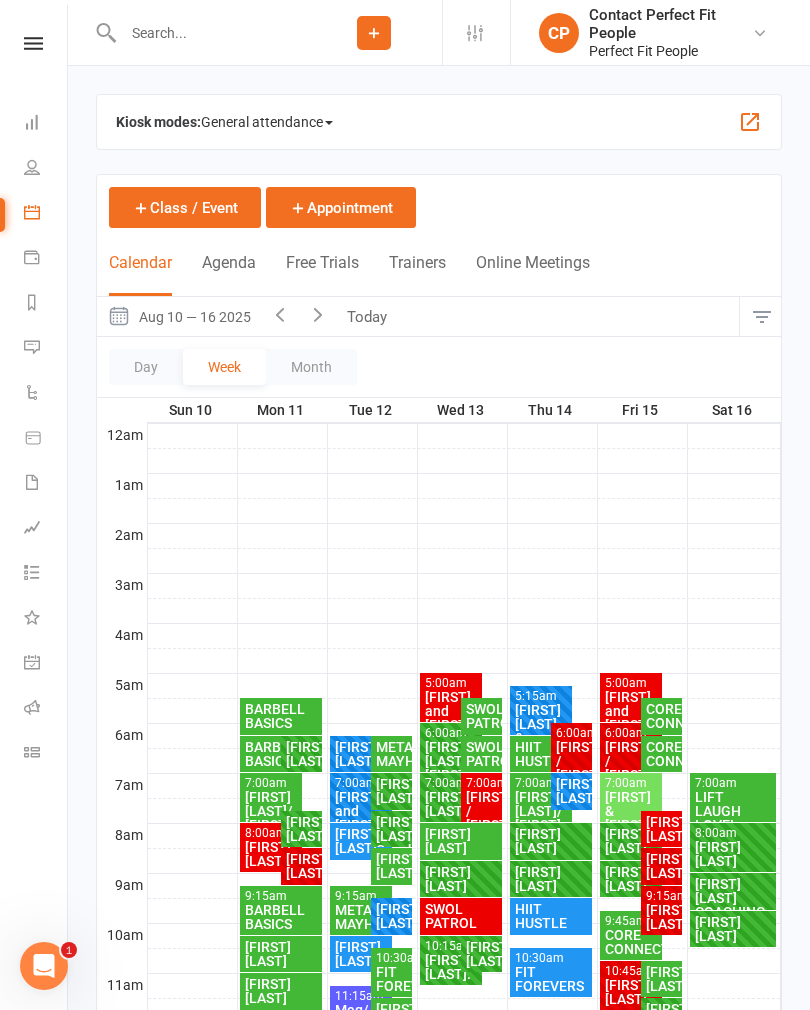 click at bounding box center (318, 314) 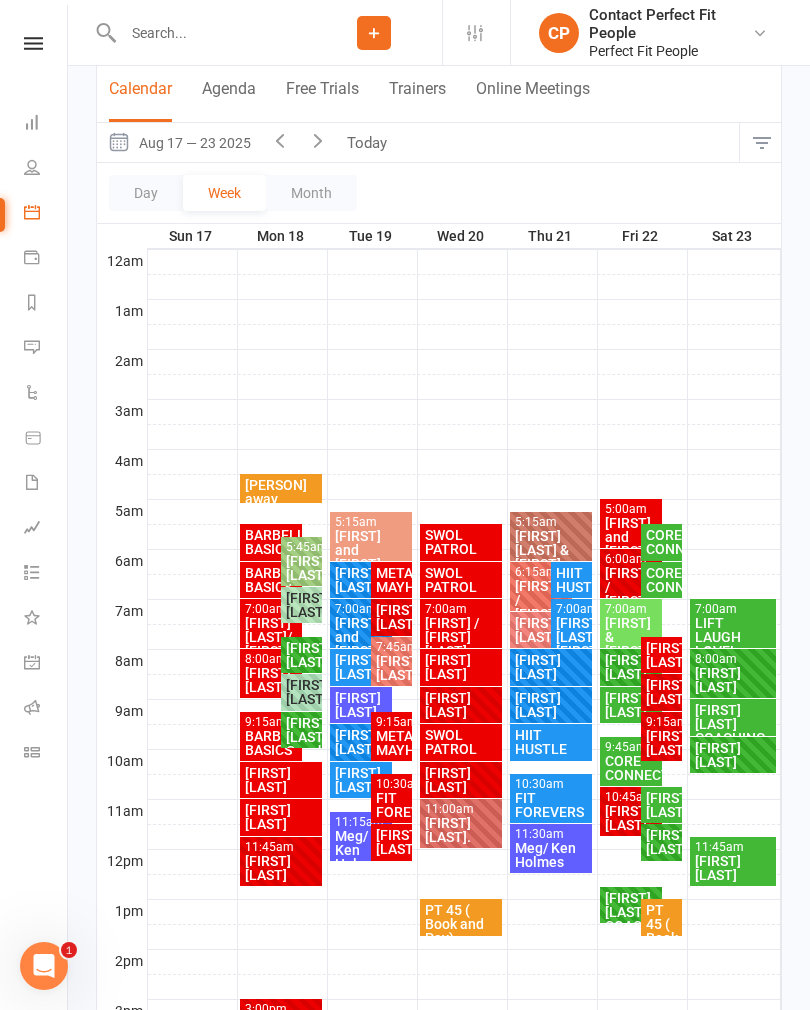 scroll, scrollTop: 176, scrollLeft: 0, axis: vertical 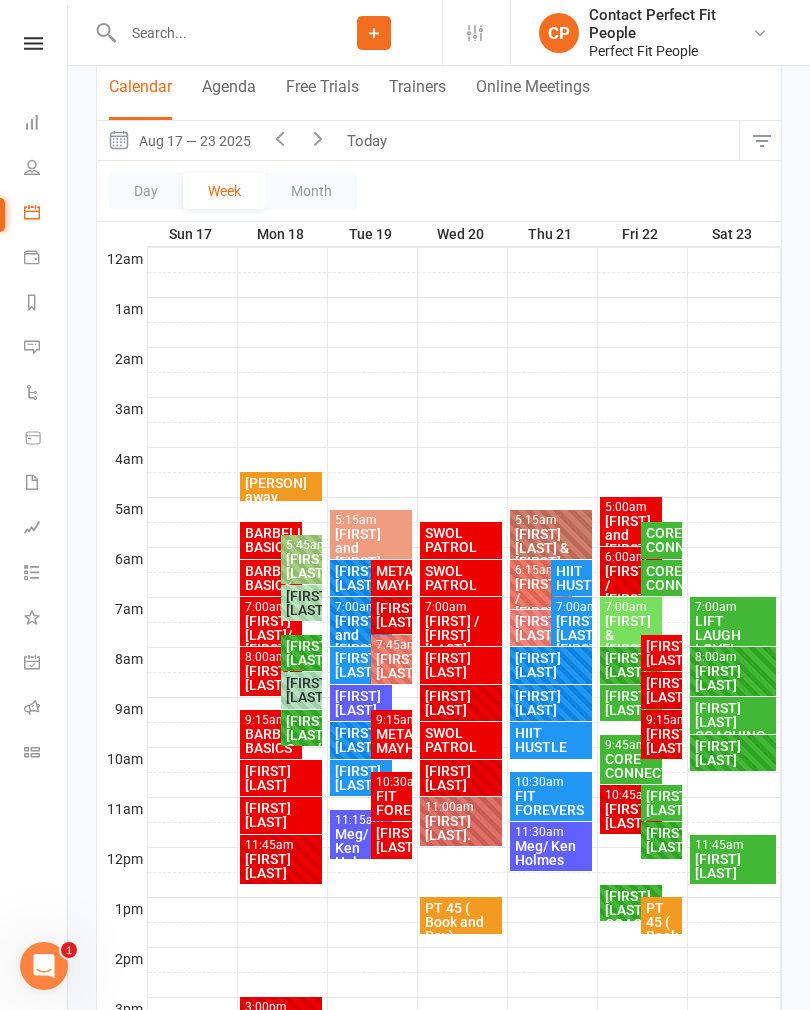 click on "Today" at bounding box center [369, 140] 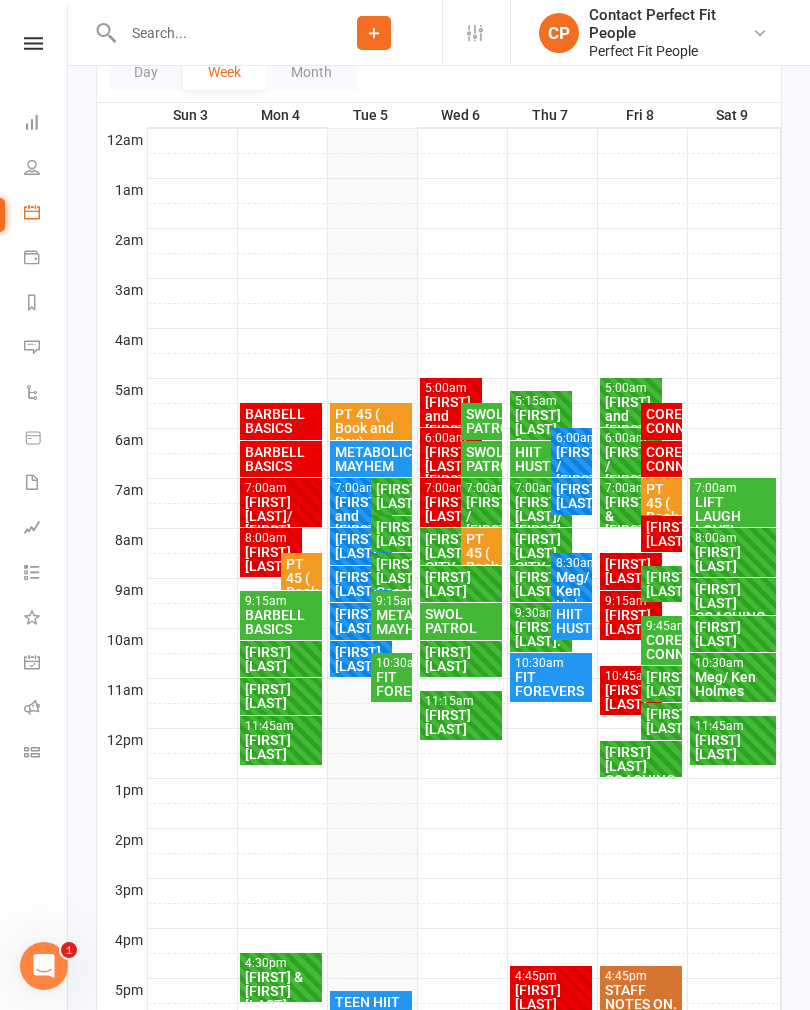 scroll, scrollTop: 297, scrollLeft: 0, axis: vertical 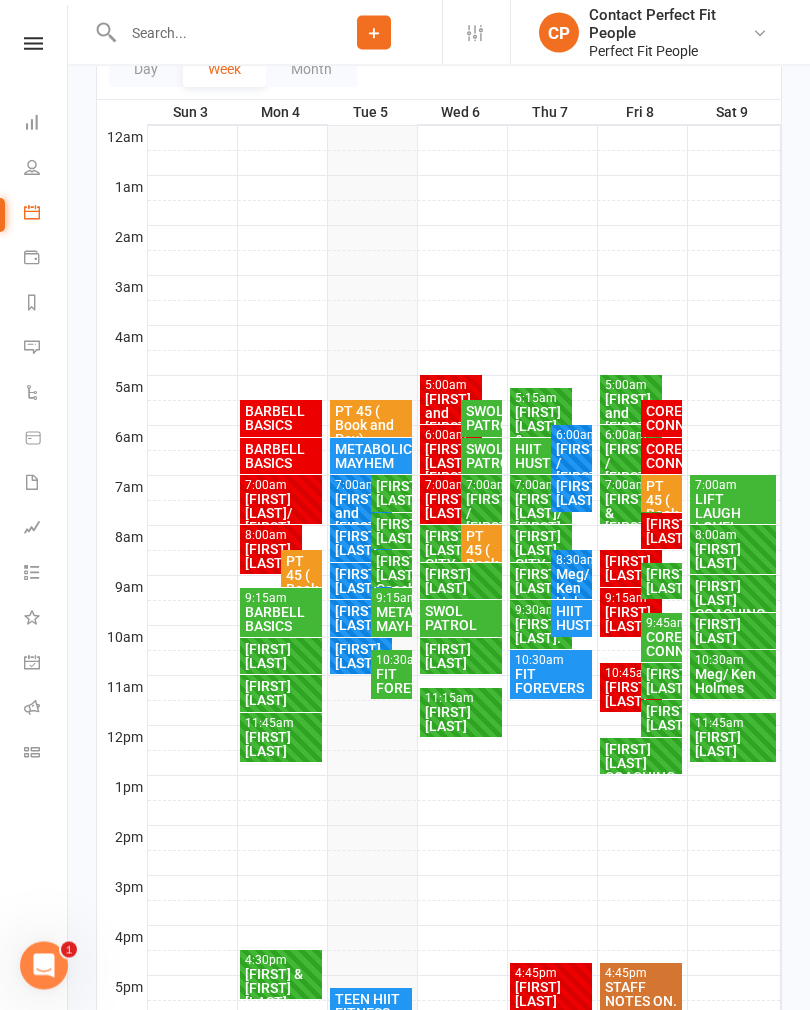 click on "[FIRST] [LAST]" at bounding box center [391, 494] 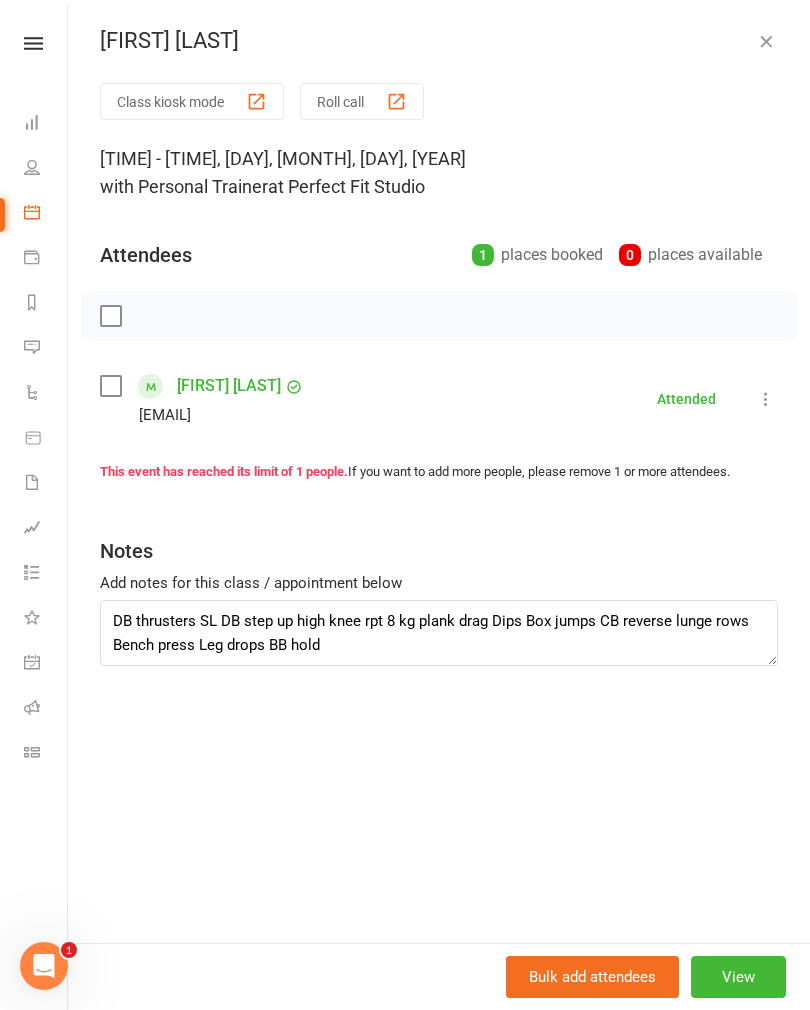 click at bounding box center (766, 41) 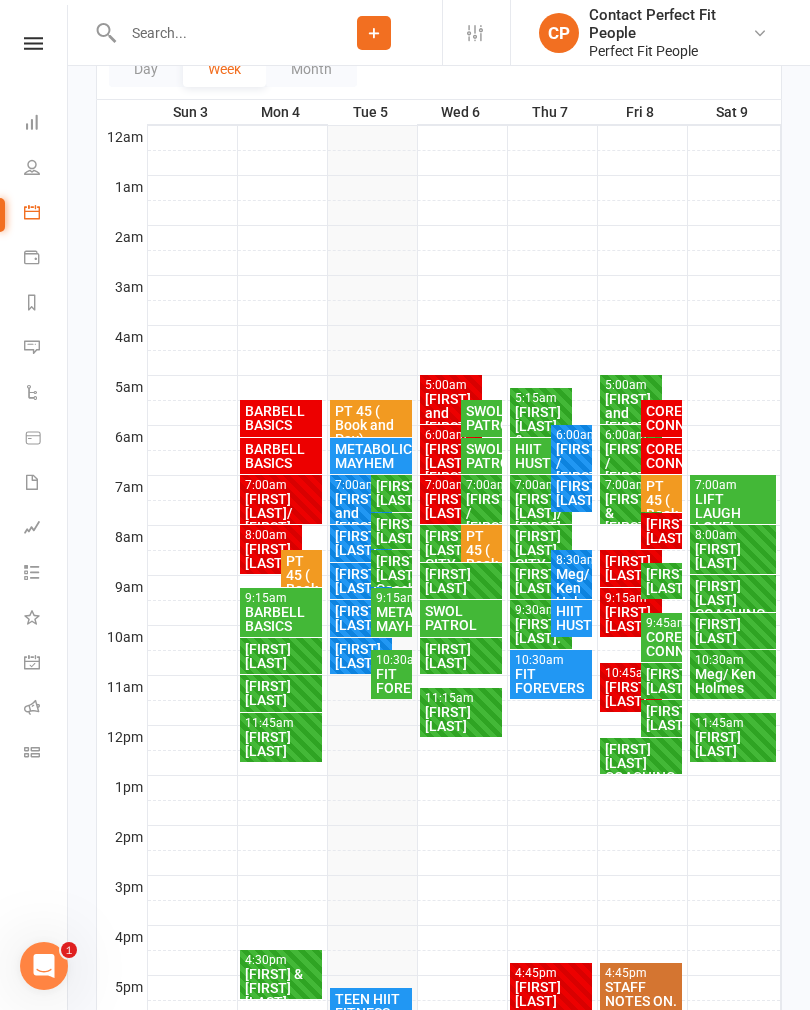 click on "[FIRST] [LAST]" at bounding box center (391, 493) 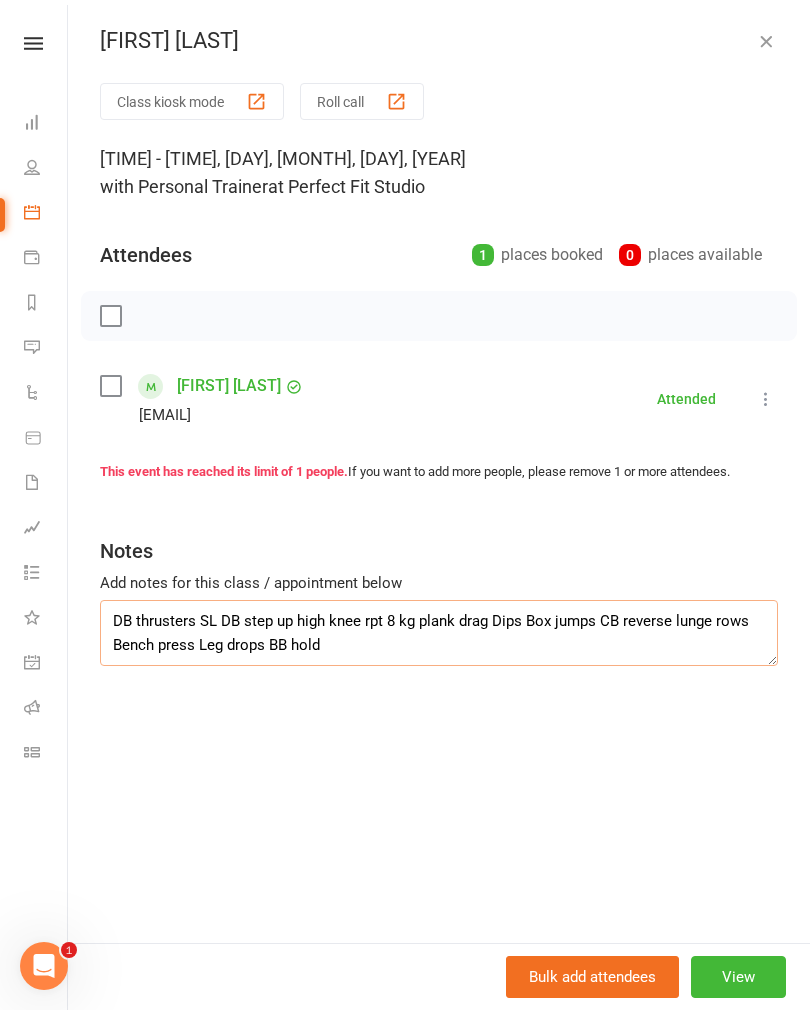 click on "DB thrusters SL DB step up high knee rpt 8 kg plank drag Dips Box jumps CB reverse lunge rows Bench press Leg drops BB hold" at bounding box center (439, 633) 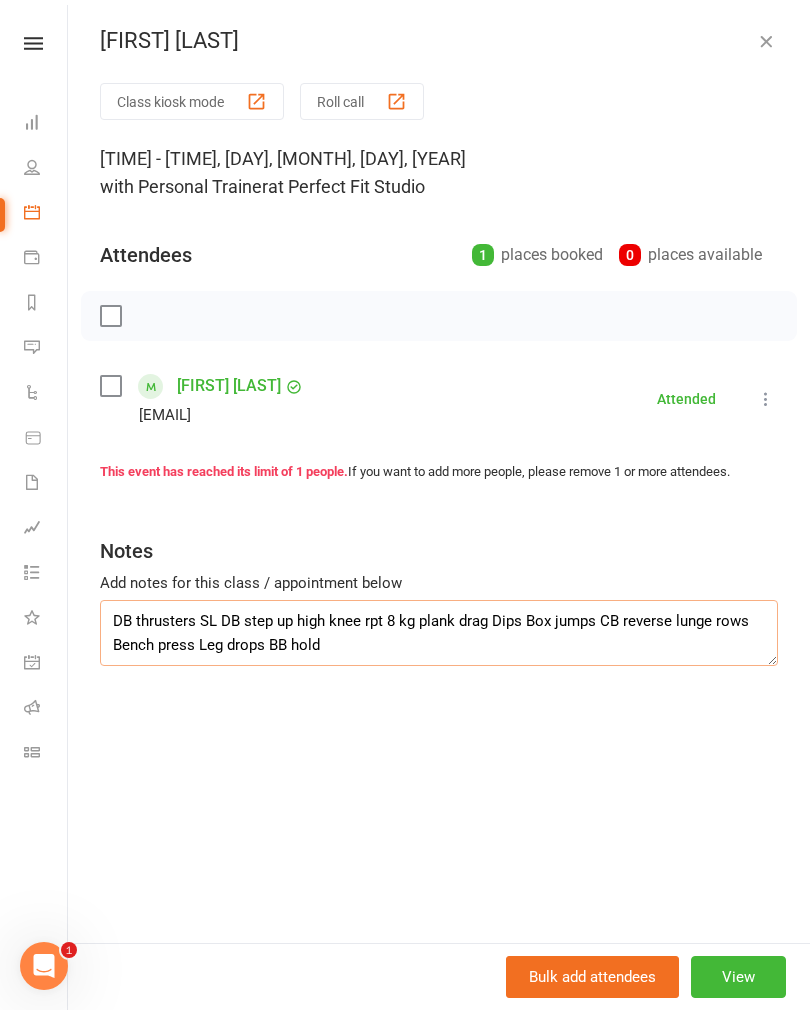 click on "DB thrusters SL DB step up high knee rpt 8 kg plank drag Dips Box jumps CB reverse lunge rows Bench press Leg drops BB hold" at bounding box center [439, 633] 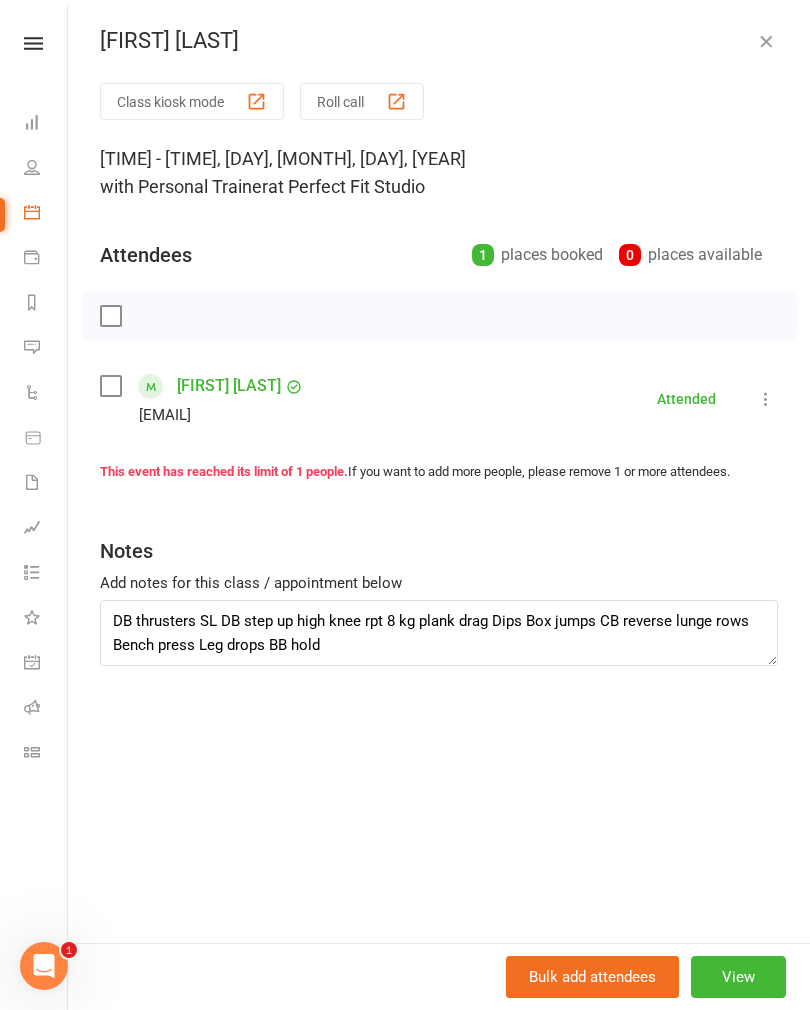 click at bounding box center [766, 41] 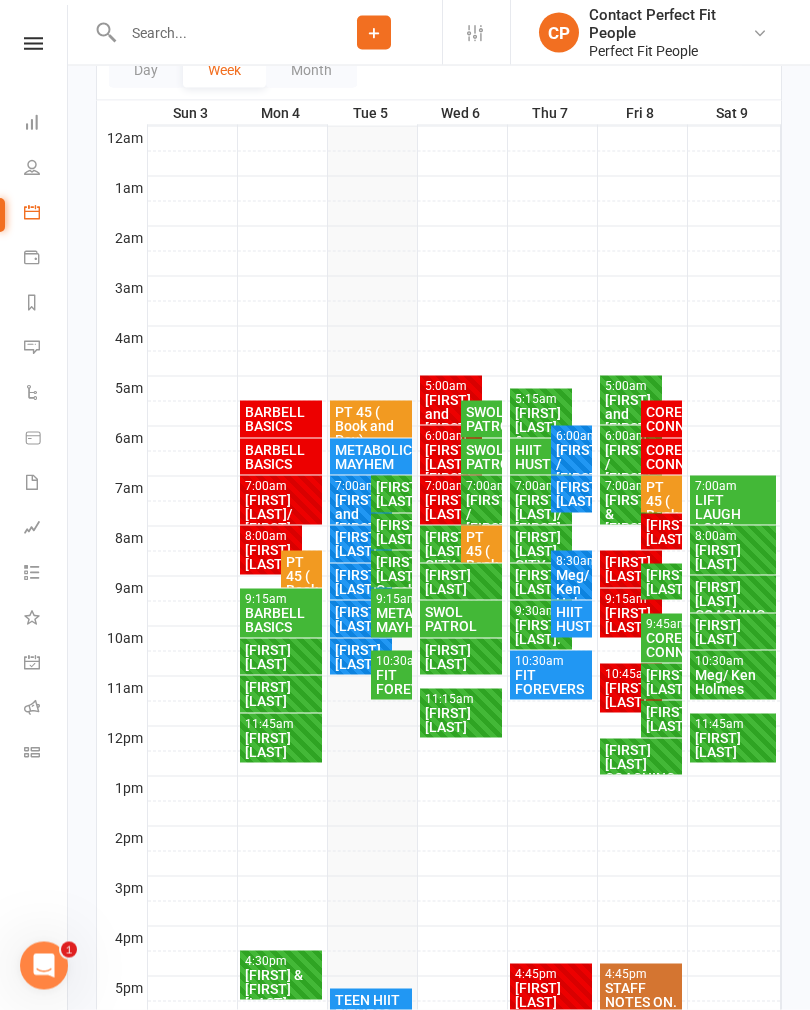 scroll, scrollTop: 298, scrollLeft: 0, axis: vertical 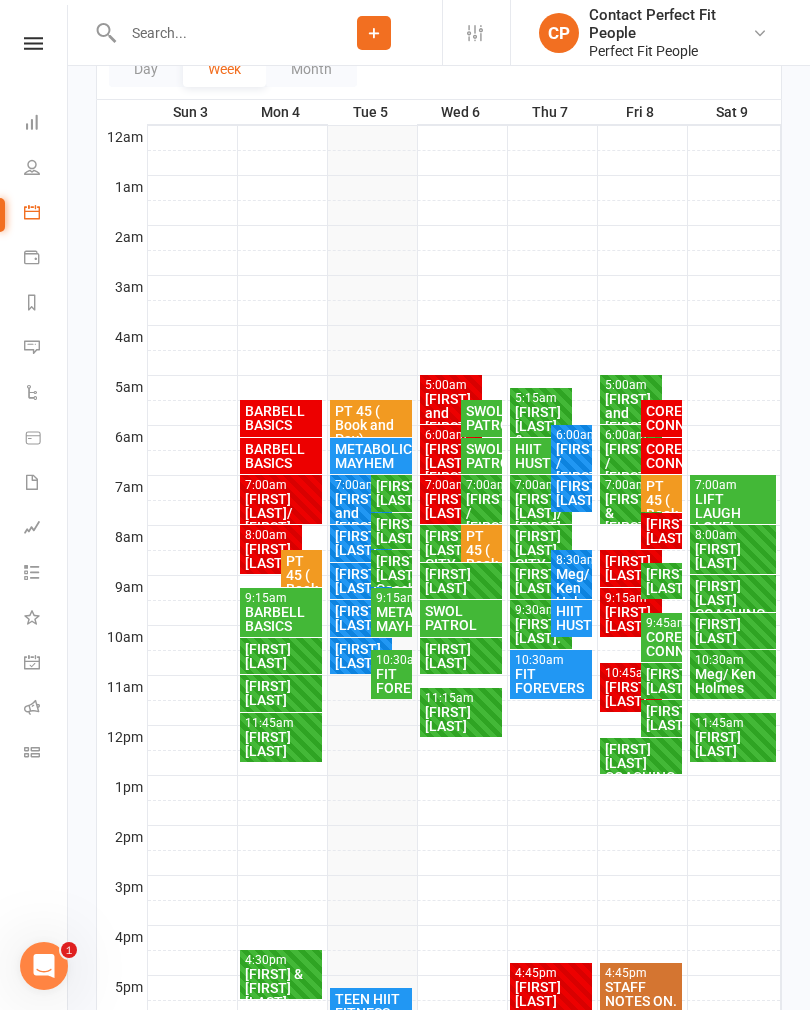 click on "[FIRST] [LAST]" at bounding box center [391, 531] 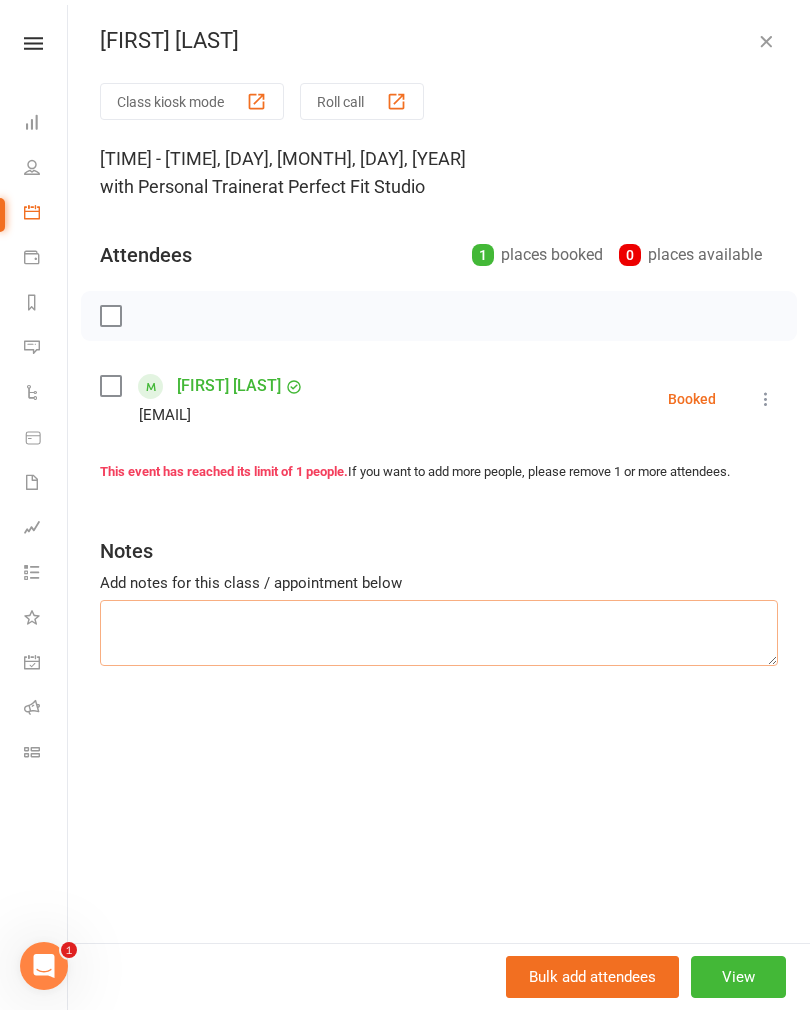 click at bounding box center (439, 633) 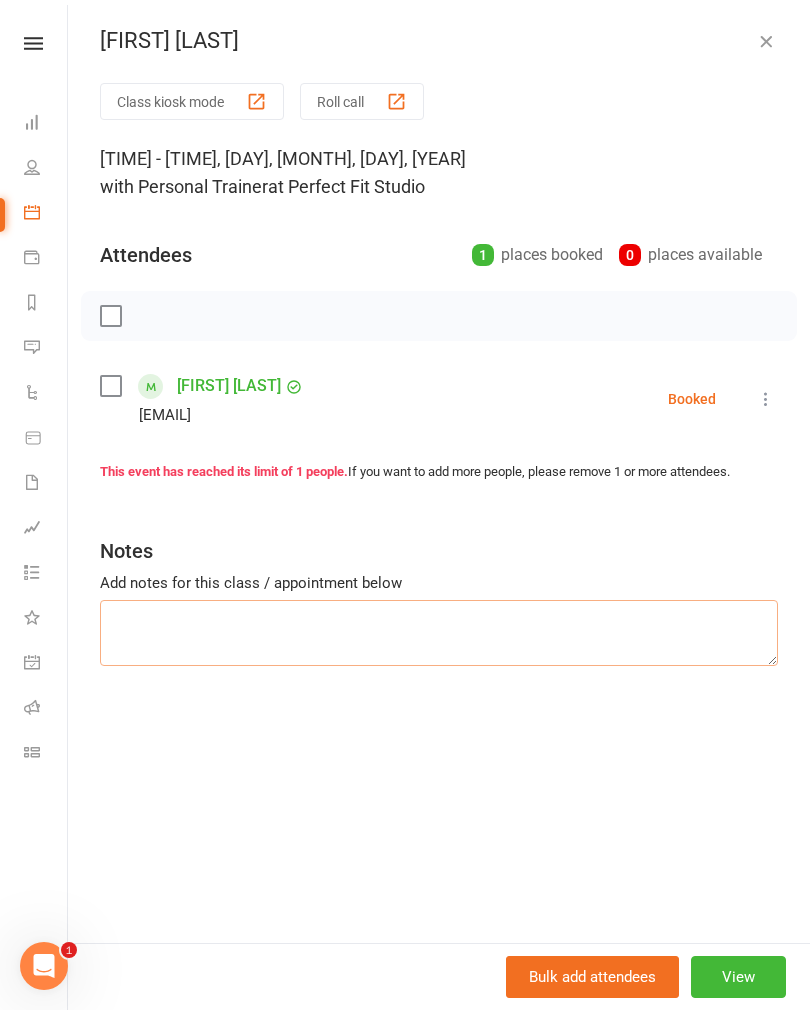 paste on "DB thrusters SL DB step up high knee rpt 8 kg plank drag Dips Box jumps CB reverse lunge rows Bench press Leg drops BB hold" 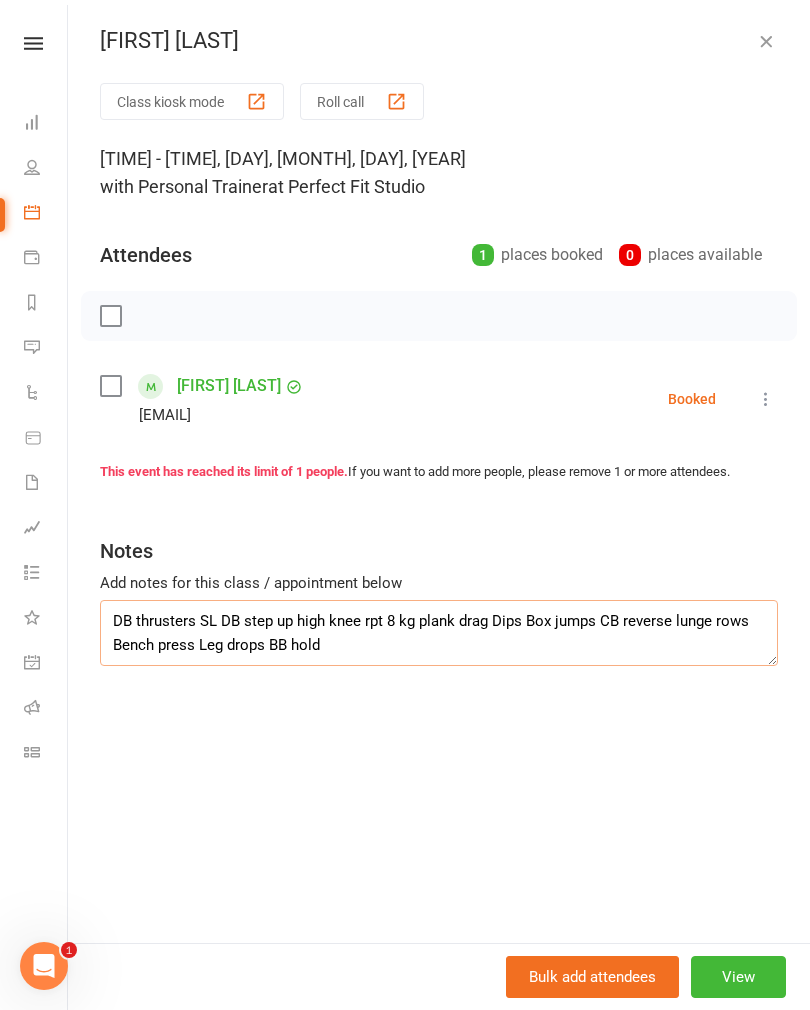 scroll, scrollTop: 192, scrollLeft: 0, axis: vertical 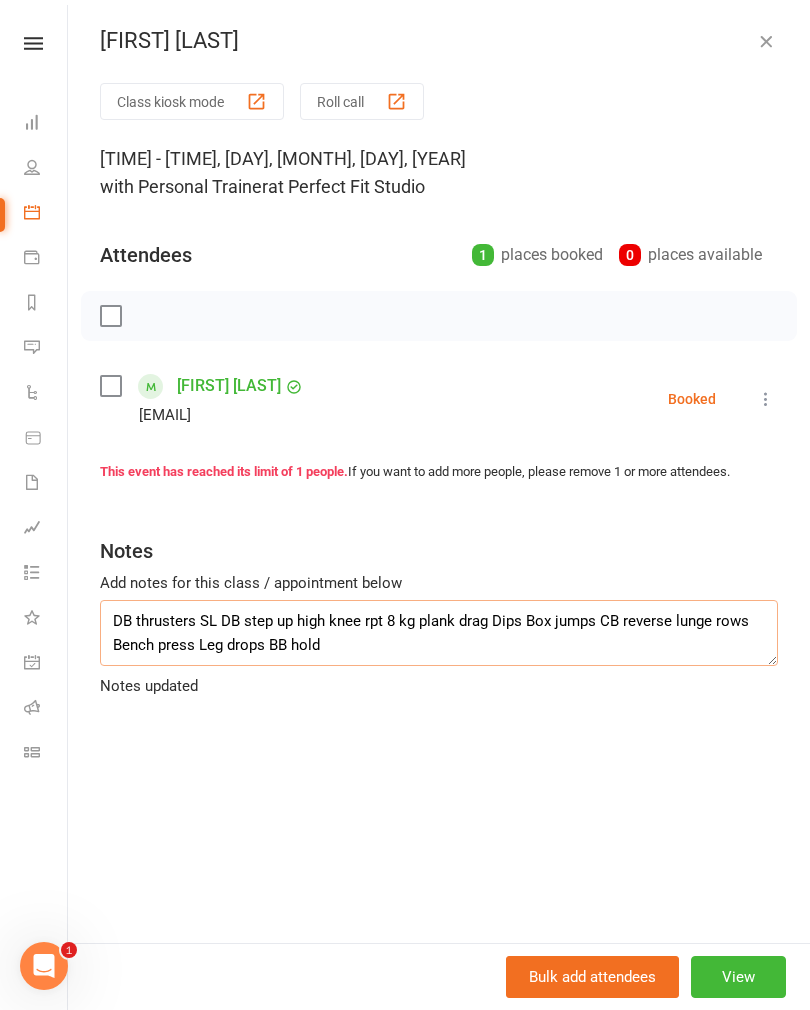 type on "DB thrusters SL DB step up high knee rpt 8 kg plank drag Dips Box jumps CB reverse lunge rows Bench press Leg drops BB hold" 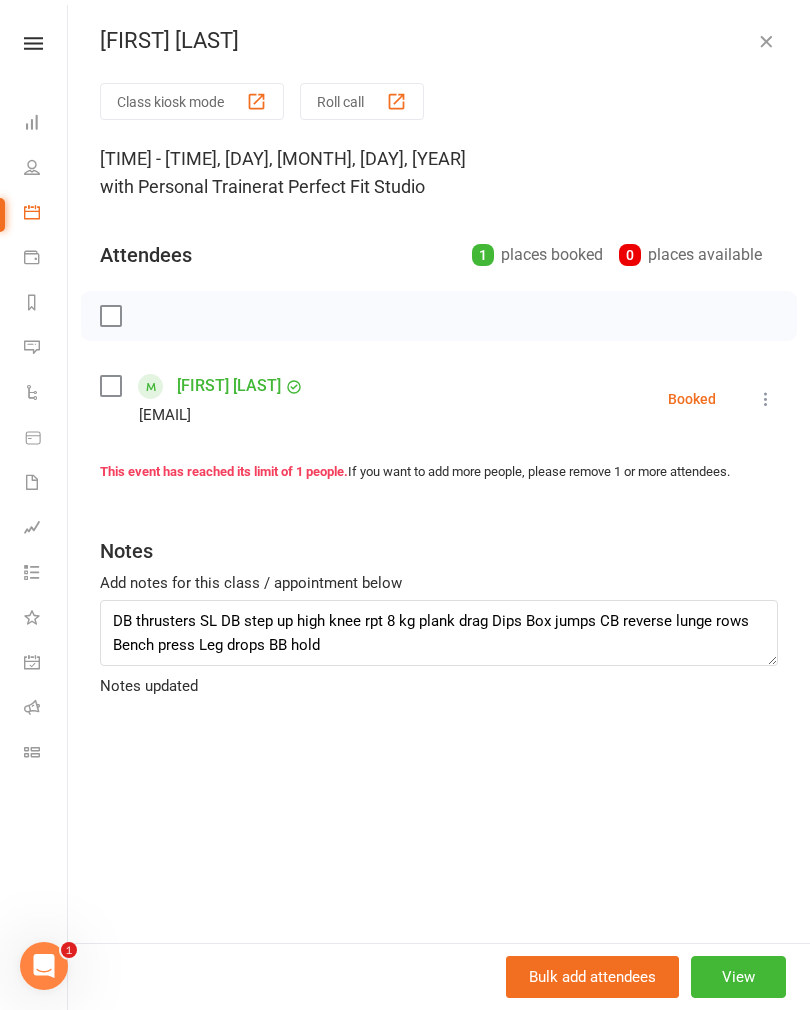 click at bounding box center [766, 41] 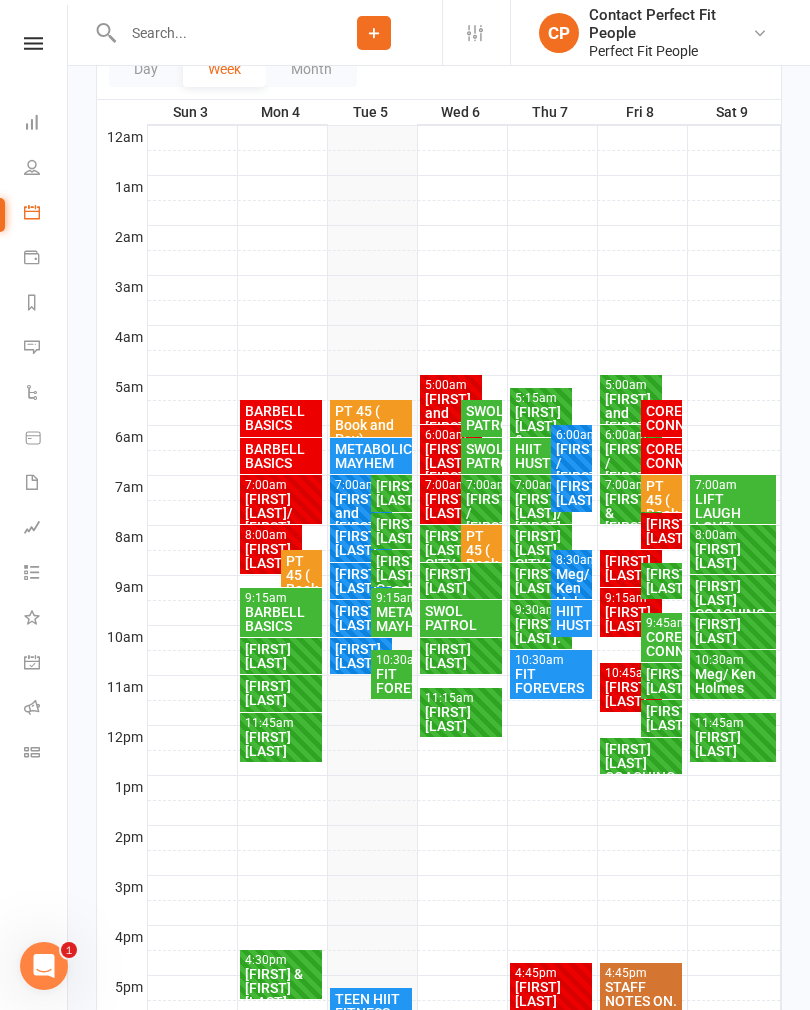 click on "METABOLIC MAYHEM" at bounding box center [391, 619] 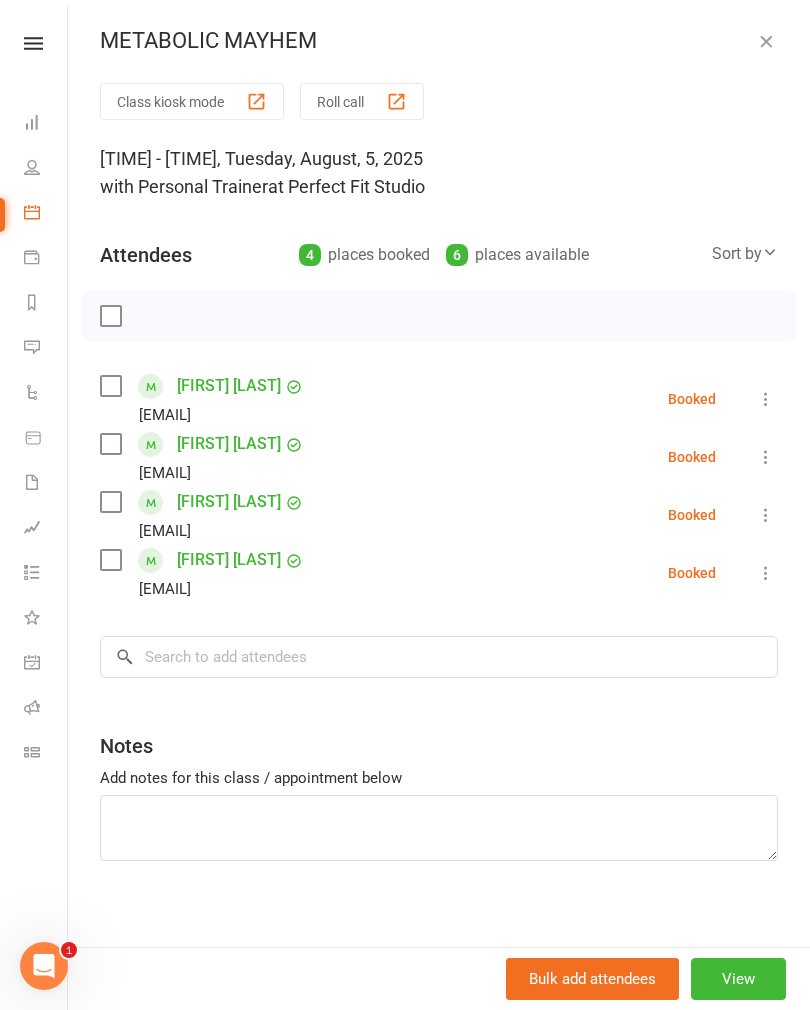 click at bounding box center [766, 41] 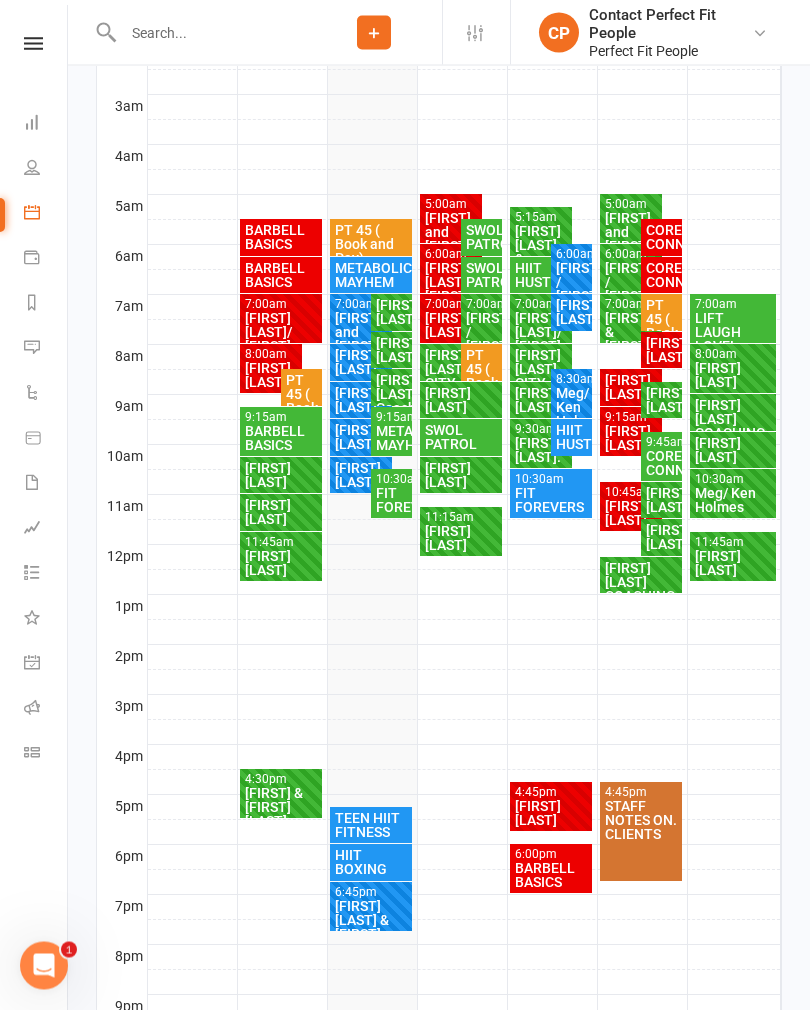 scroll, scrollTop: 481, scrollLeft: 0, axis: vertical 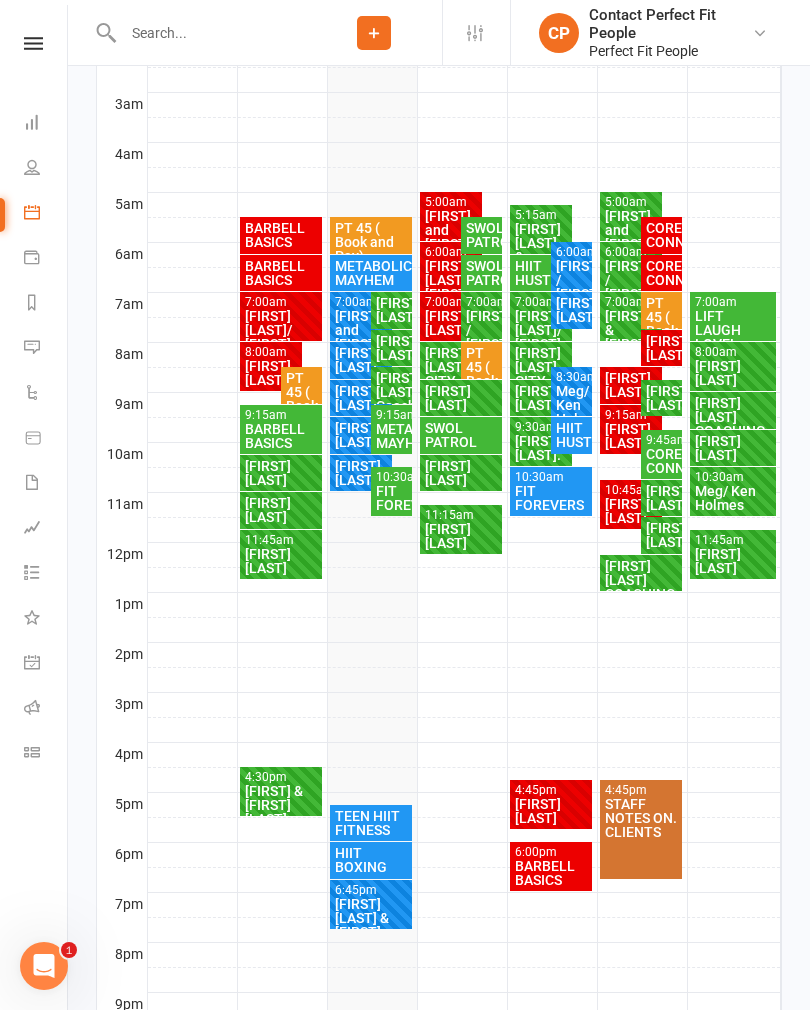 click on "[FIRST] [LAST]" at bounding box center [391, 348] 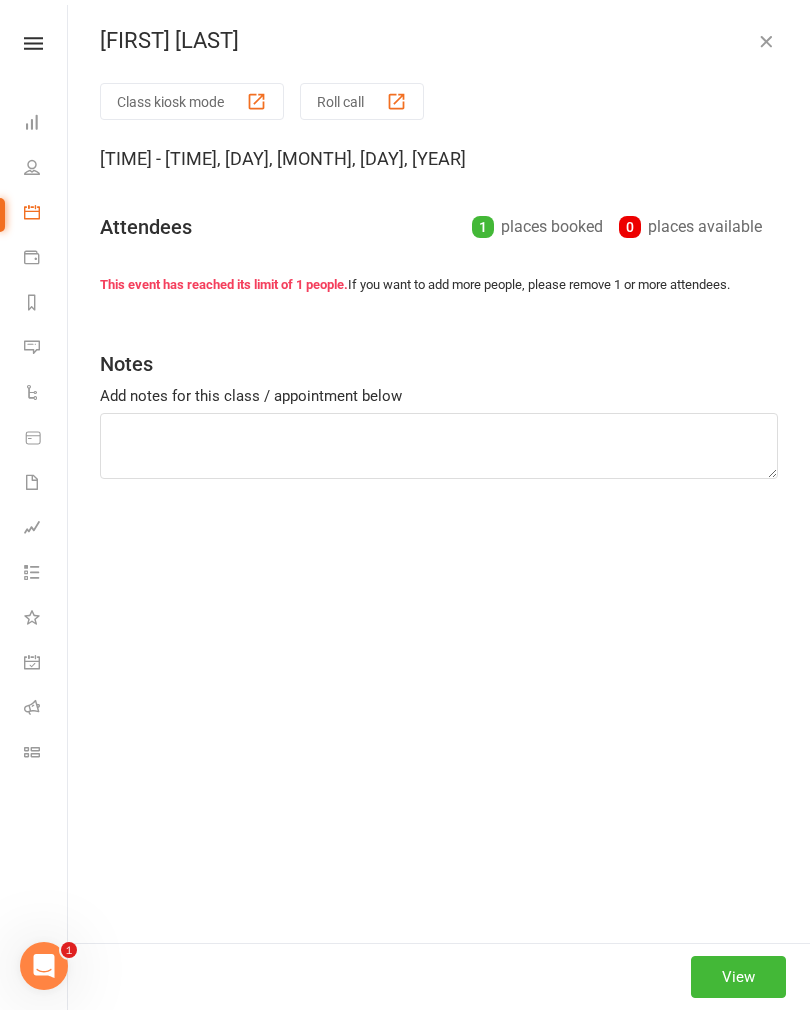 type on "DB thrusters SL DB step up high knee rpt 8 kg plank drag Dips Box jumps CB reverse lunge rows Bench press Leg drops BB hold" 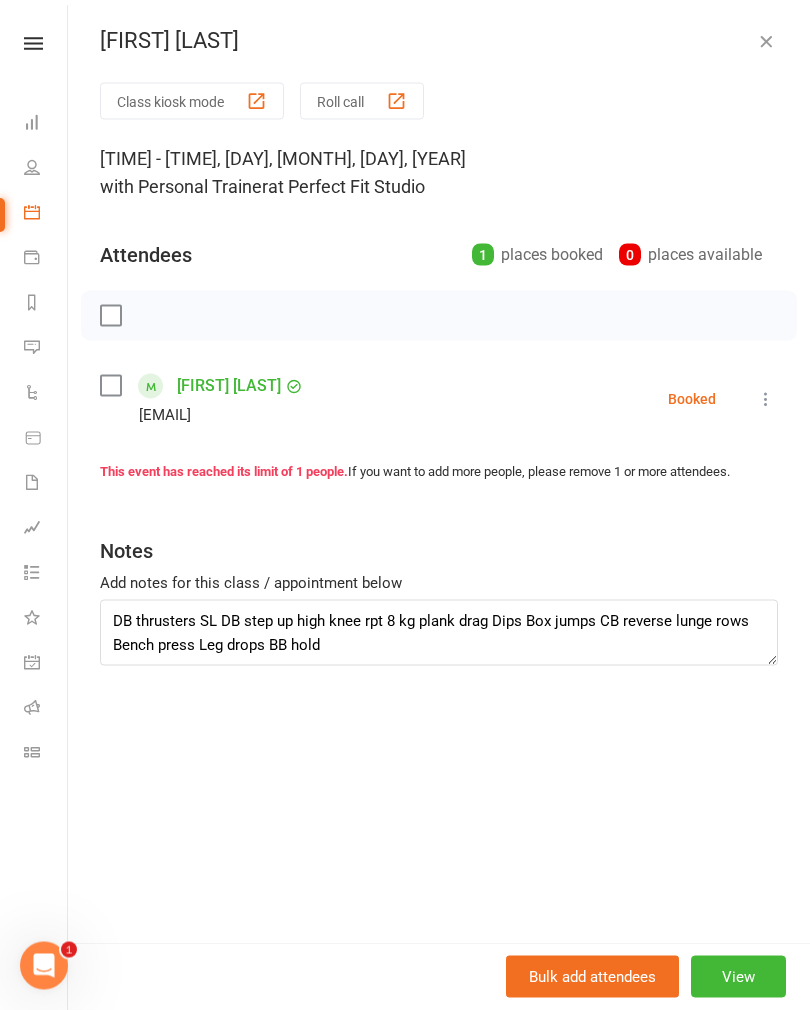 scroll, scrollTop: 561, scrollLeft: 0, axis: vertical 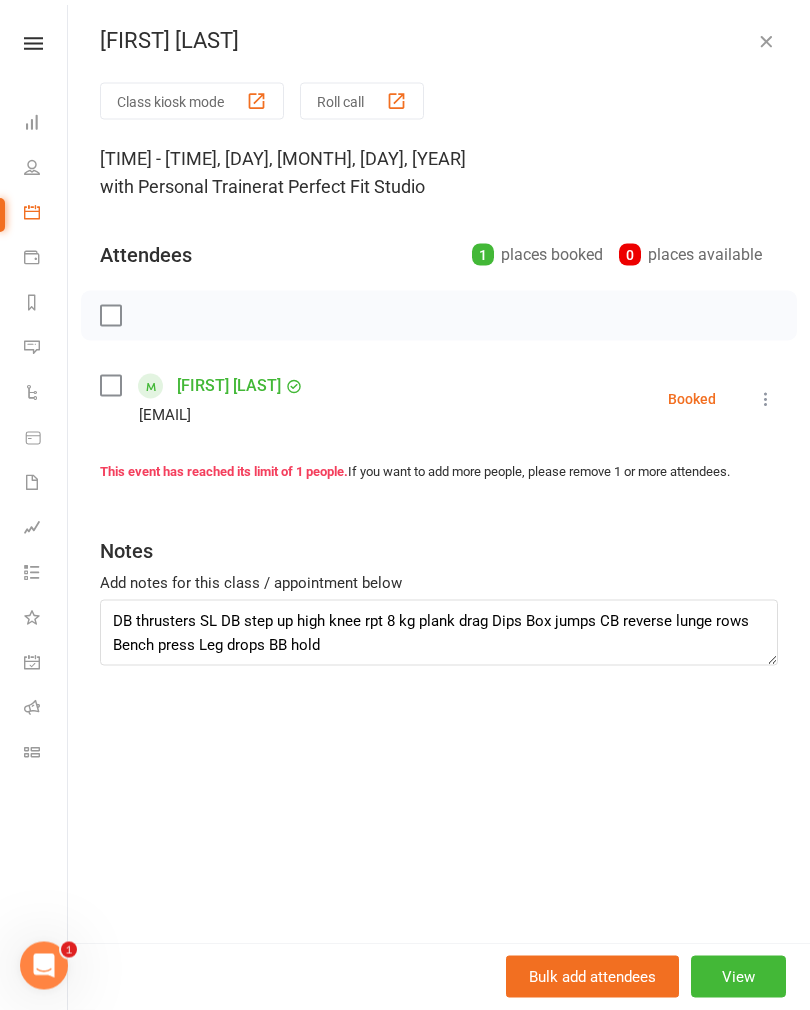 click at bounding box center (766, 399) 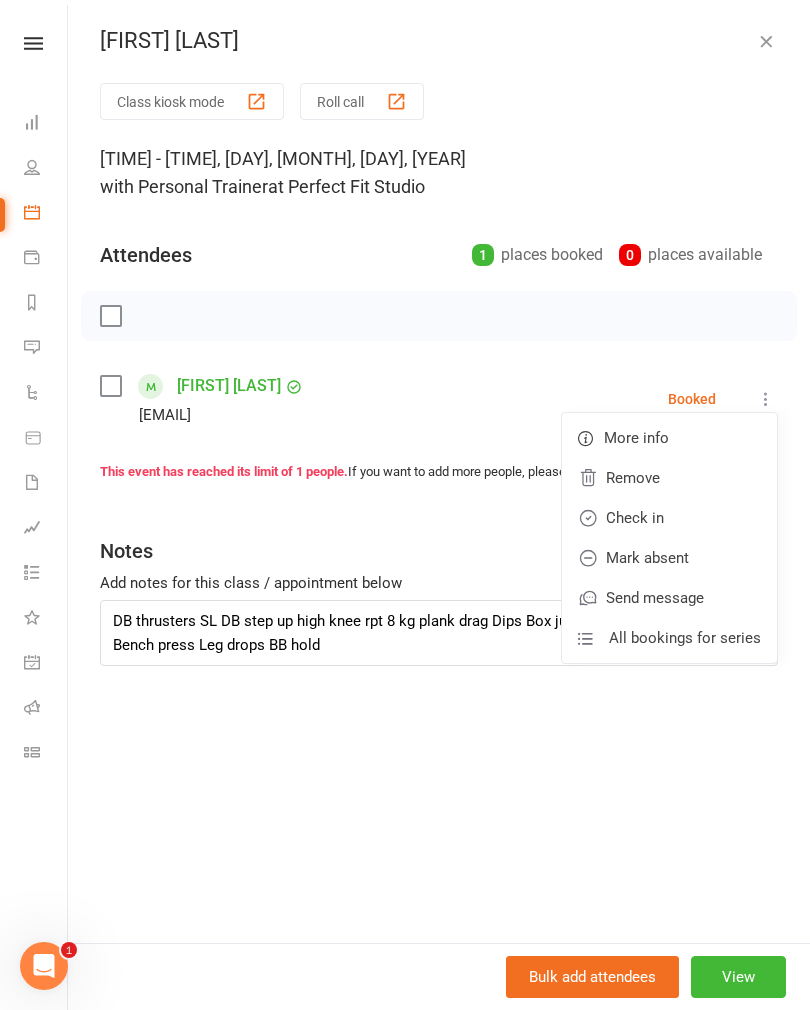 click on "Check in" at bounding box center [669, 518] 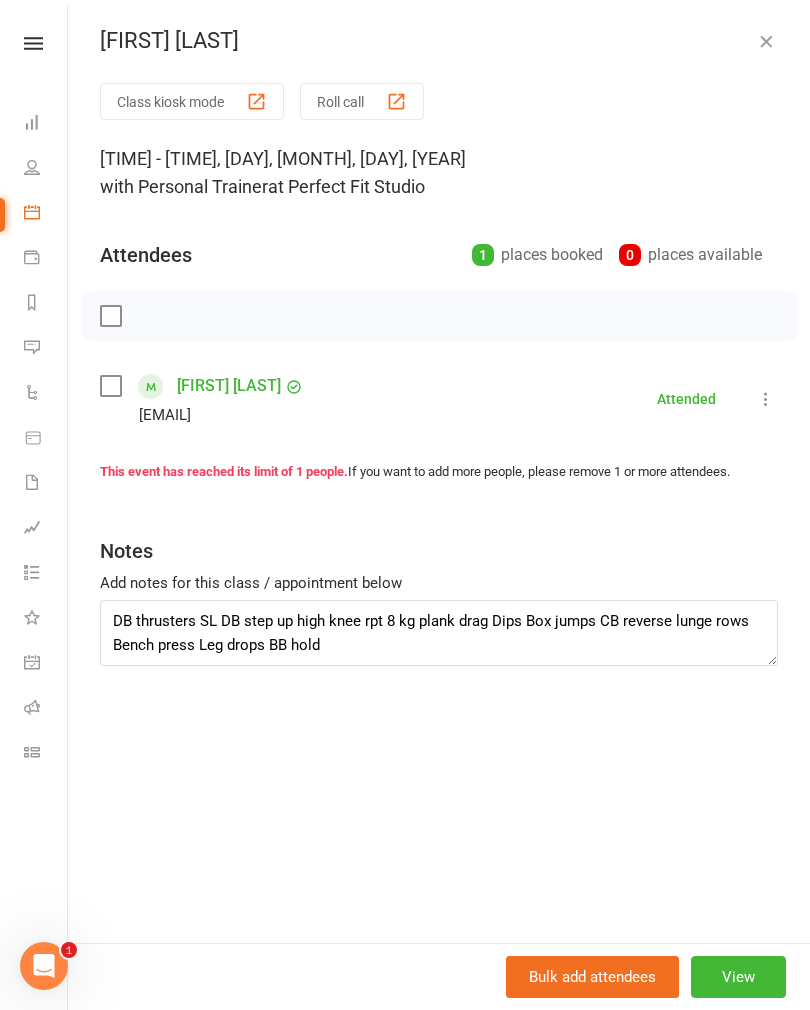 scroll, scrollTop: 162, scrollLeft: 0, axis: vertical 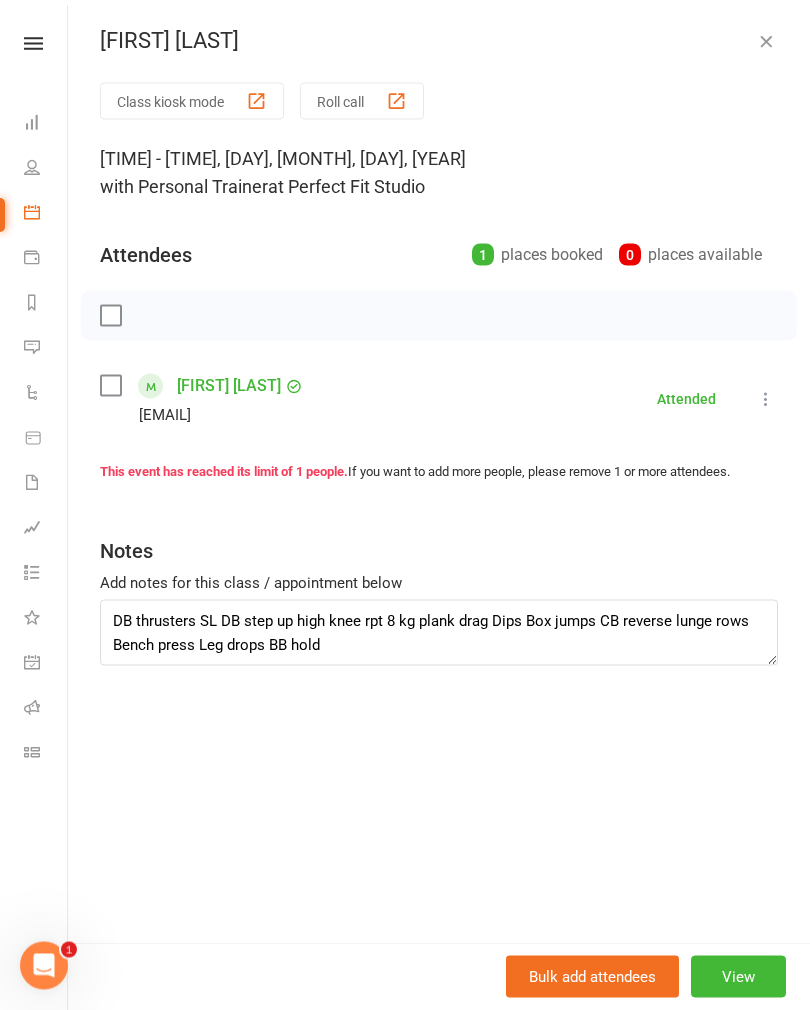 click at bounding box center [766, 41] 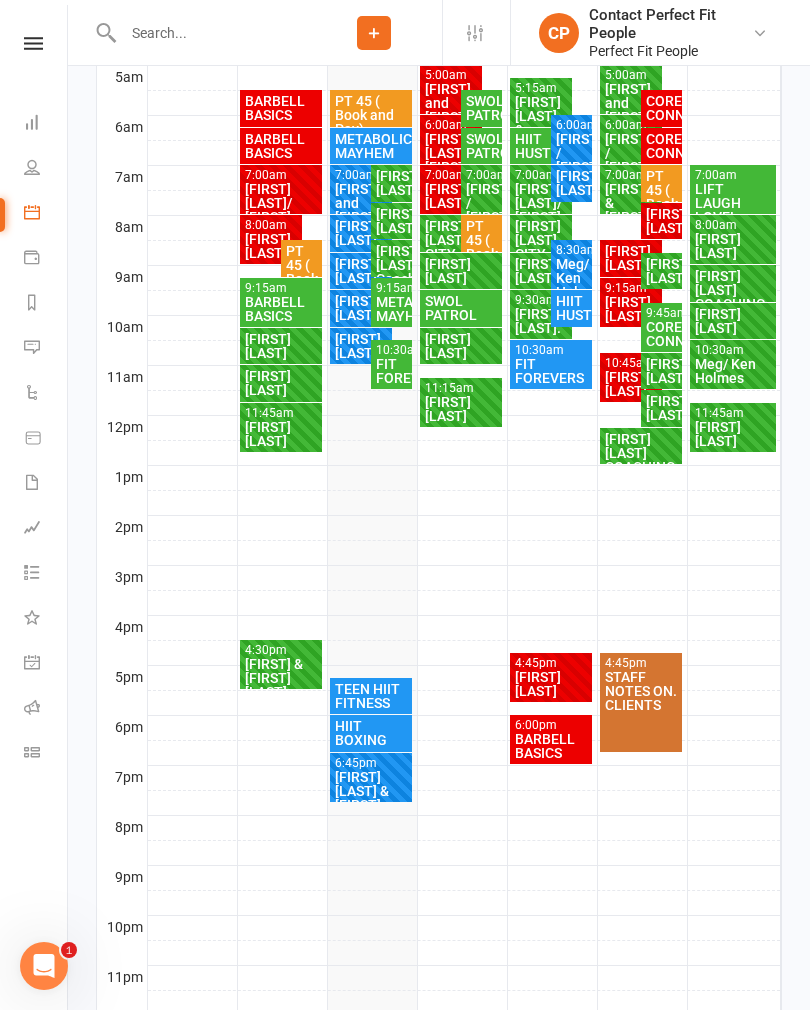click on "FIT FOREVERS" at bounding box center [391, 371] 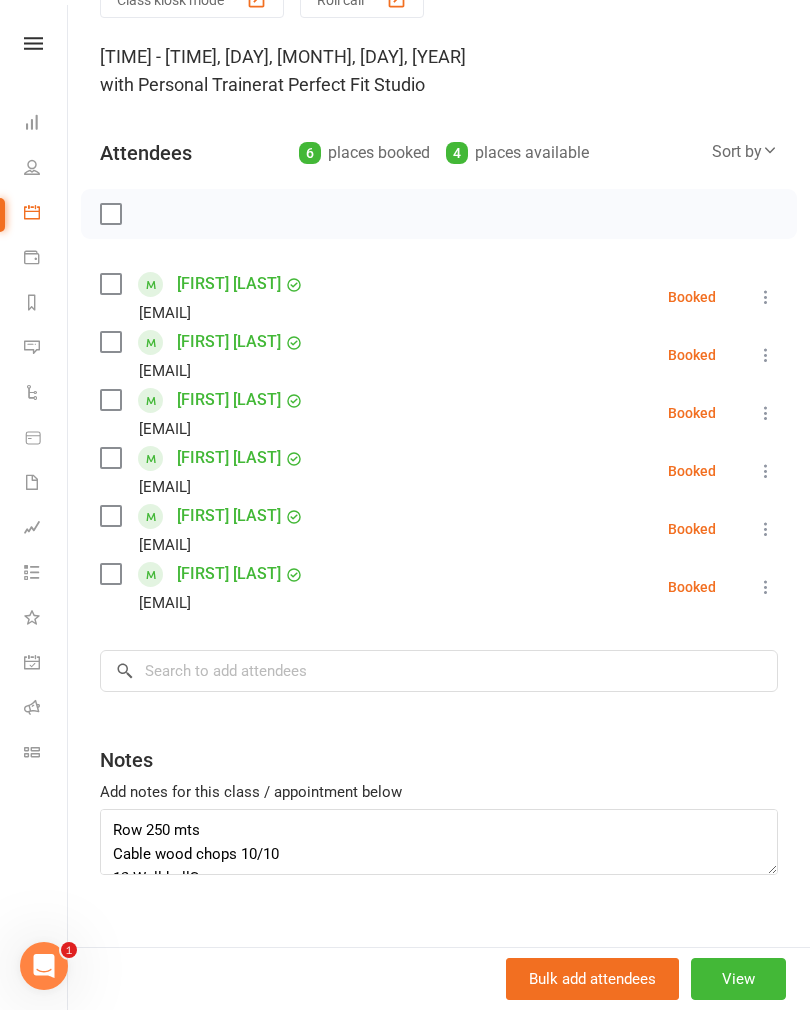 scroll, scrollTop: 99, scrollLeft: 0, axis: vertical 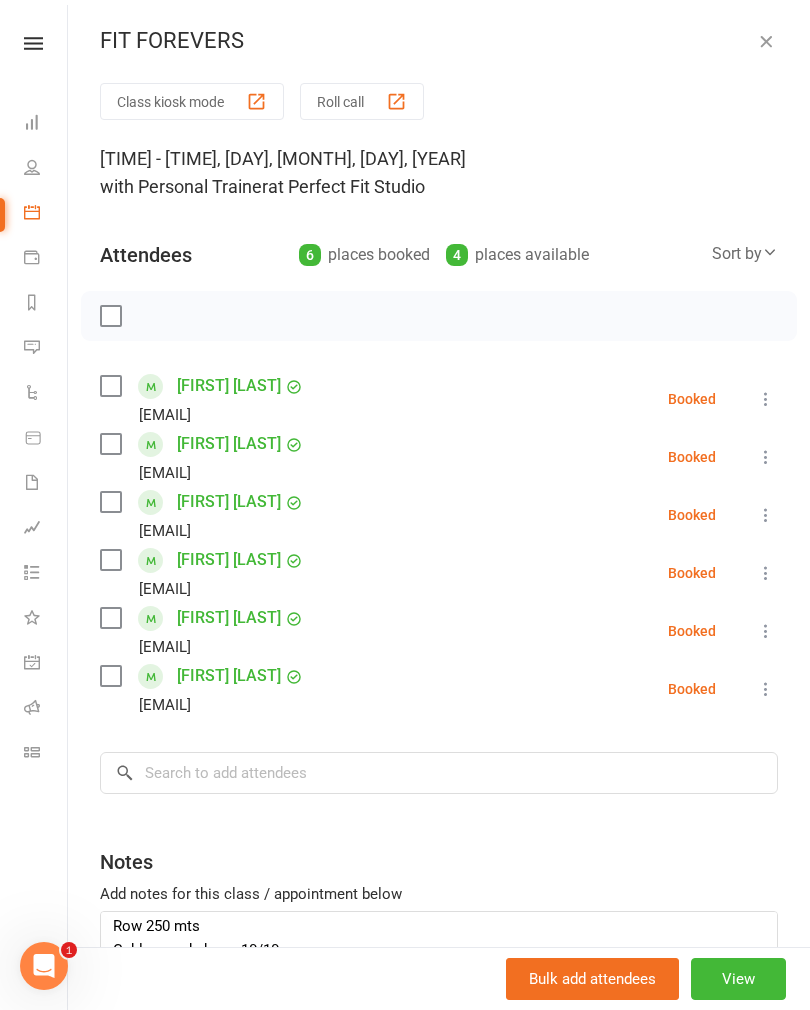click at bounding box center [766, 41] 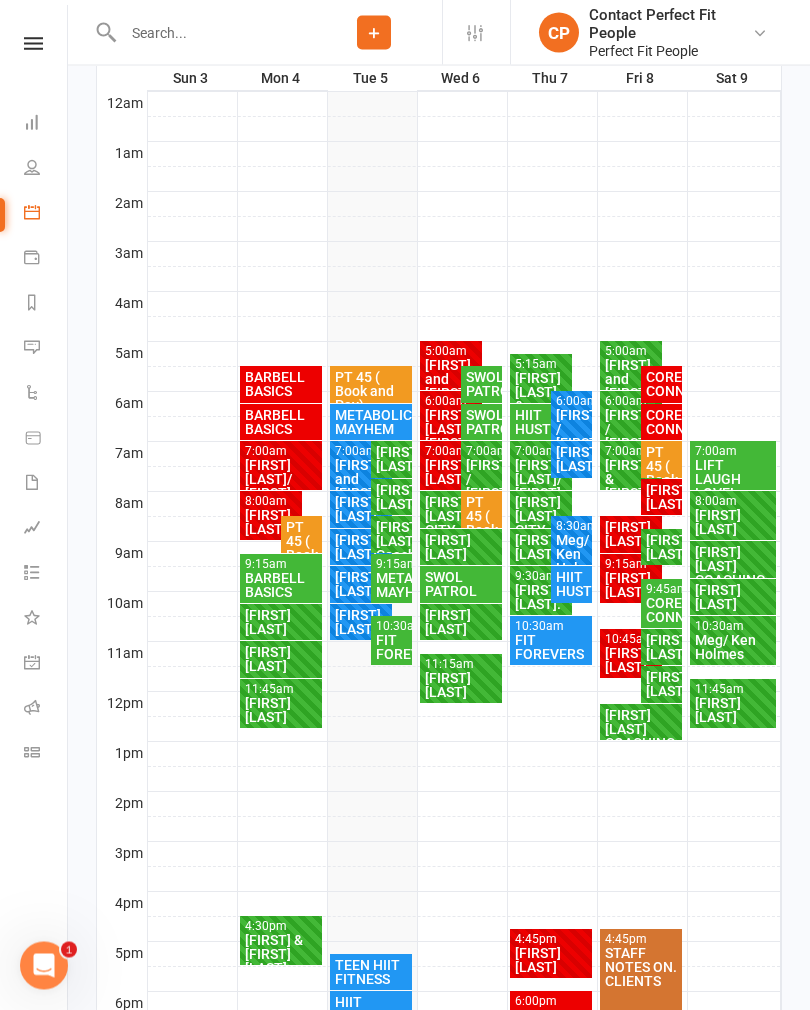 scroll, scrollTop: 328, scrollLeft: 0, axis: vertical 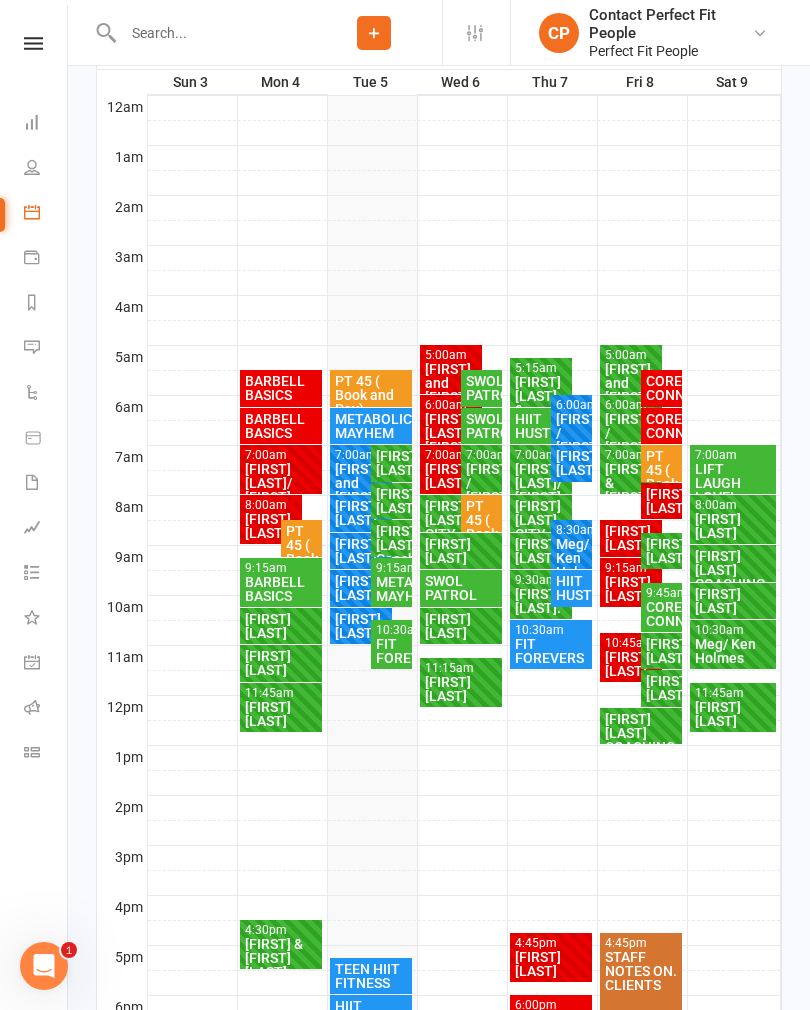 click at bounding box center (211, 33) 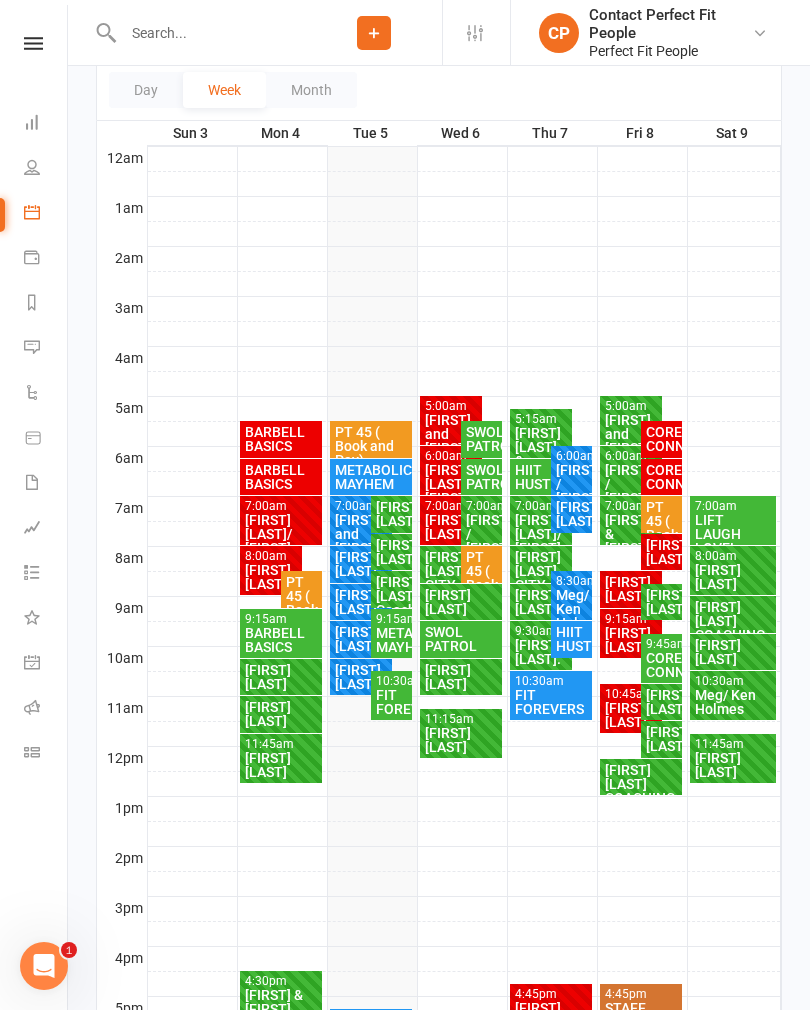 scroll, scrollTop: 233, scrollLeft: 0, axis: vertical 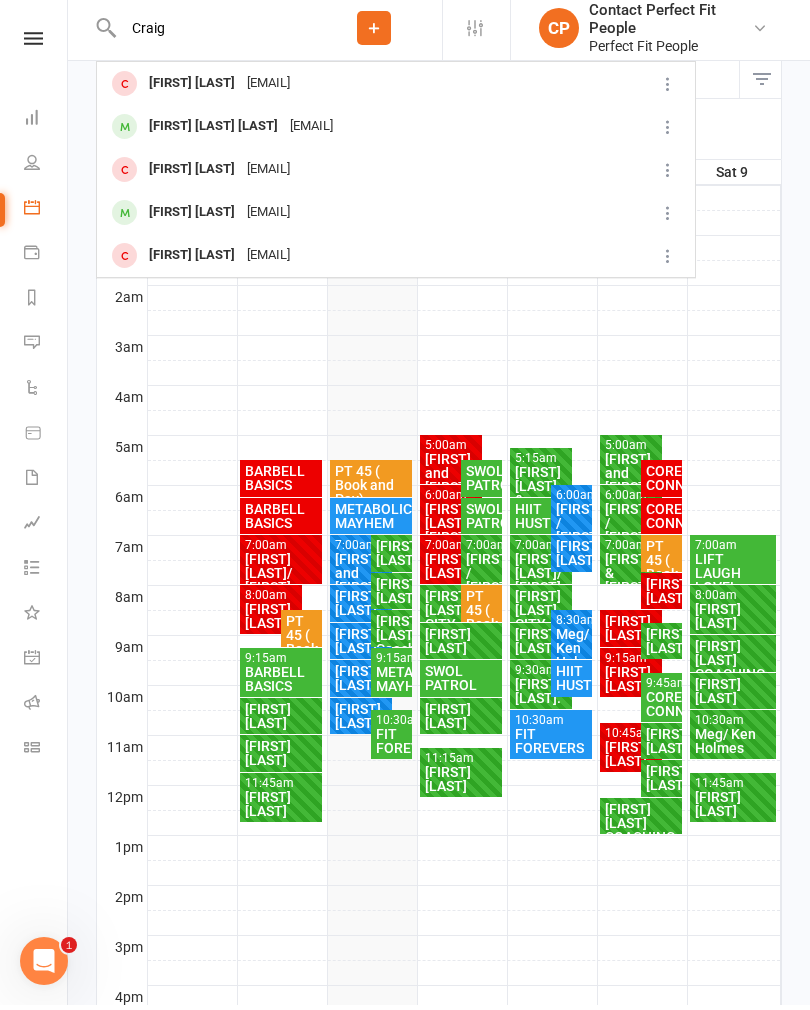 type on "Craig" 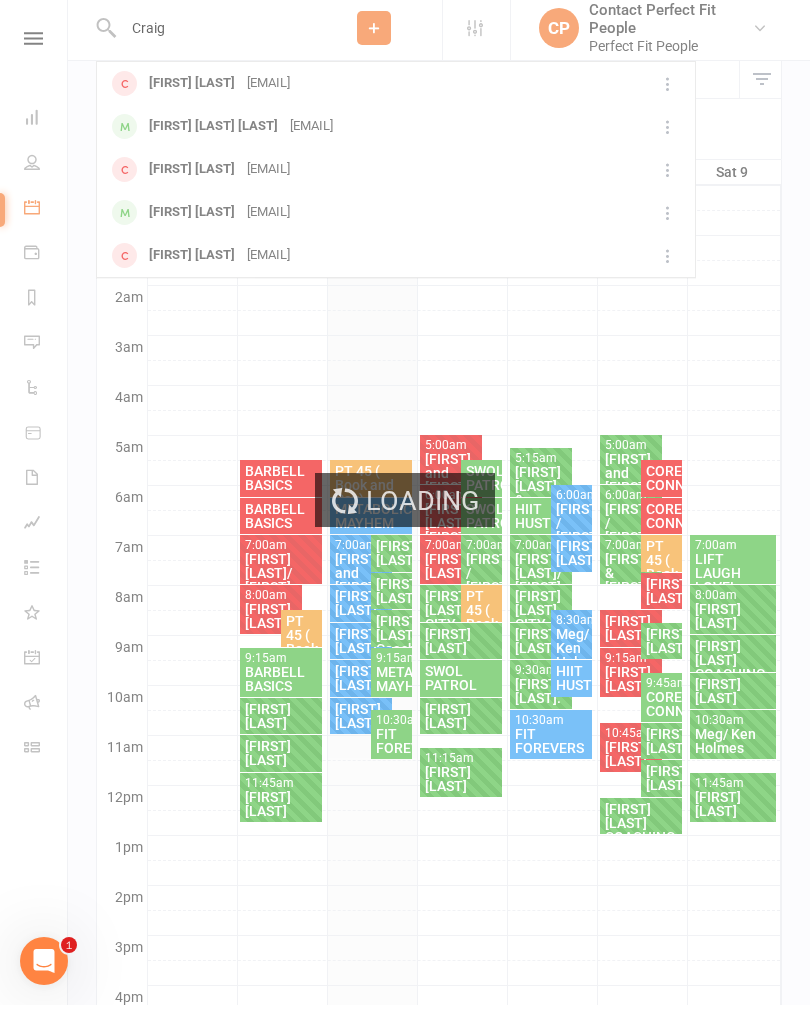 scroll, scrollTop: 238, scrollLeft: 0, axis: vertical 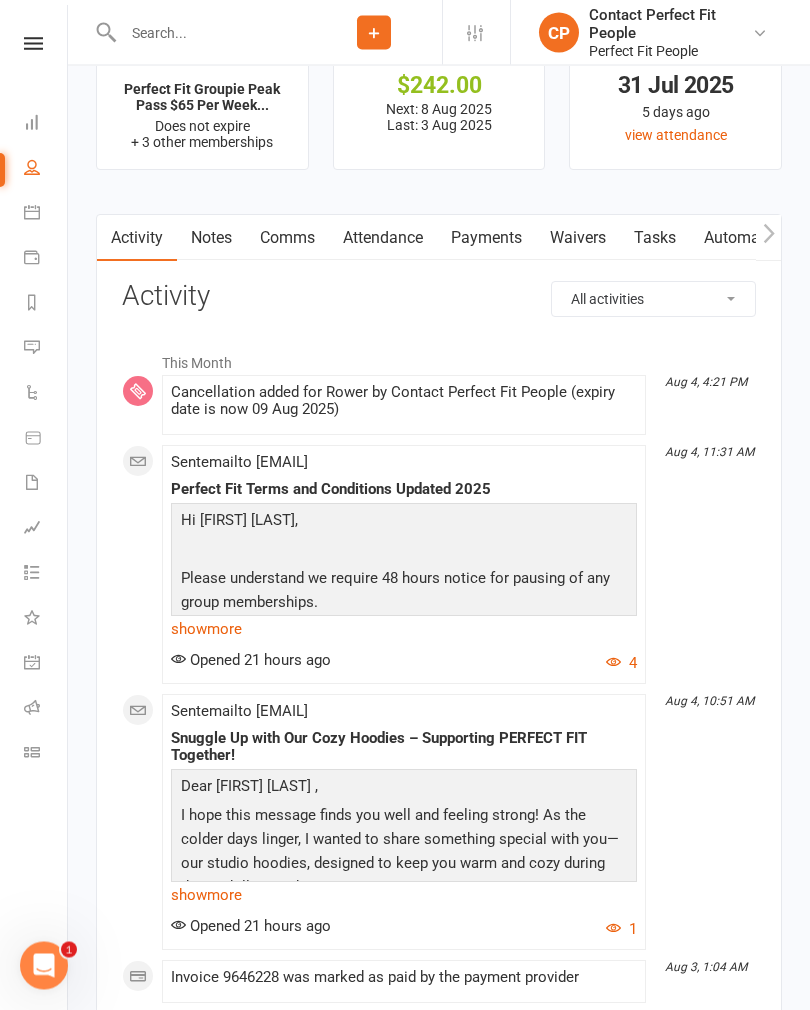 click on "show  more" at bounding box center (404, 630) 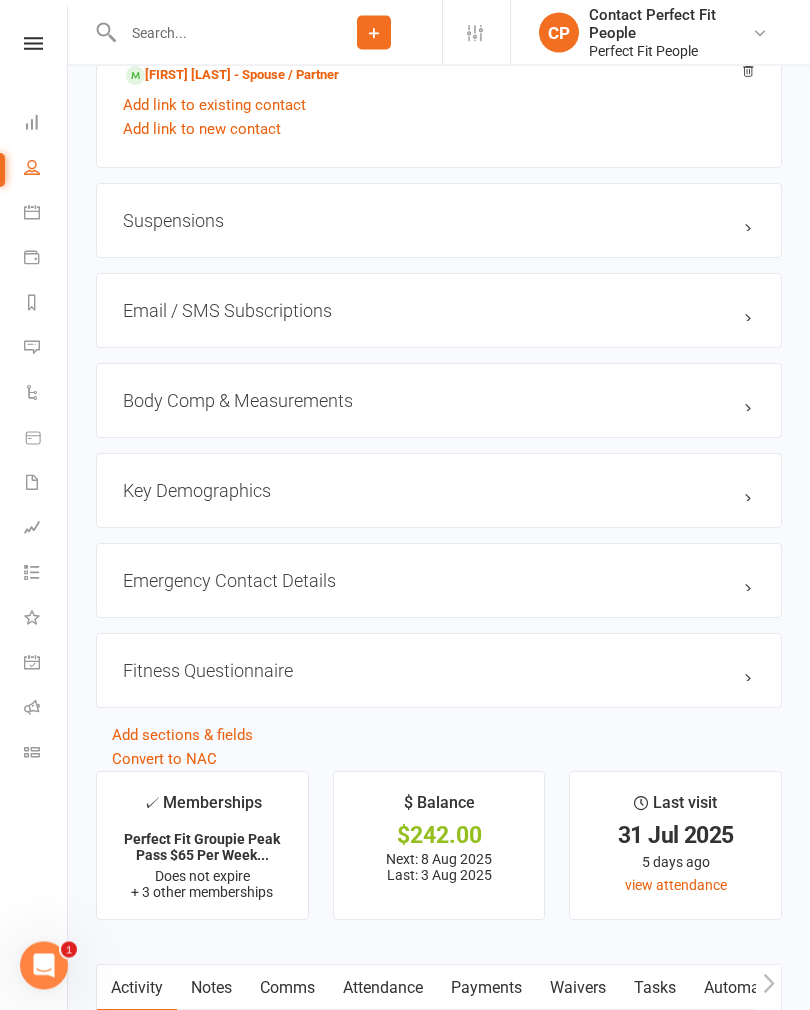 scroll, scrollTop: 2005, scrollLeft: 0, axis: vertical 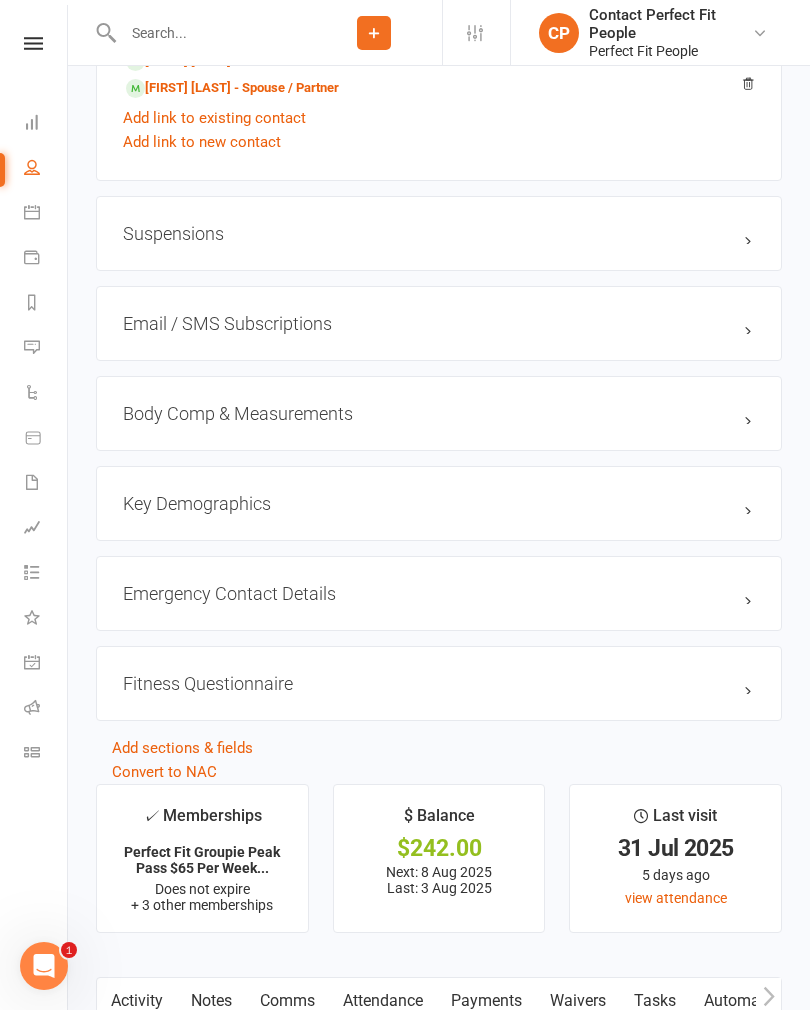 click at bounding box center [211, 33] 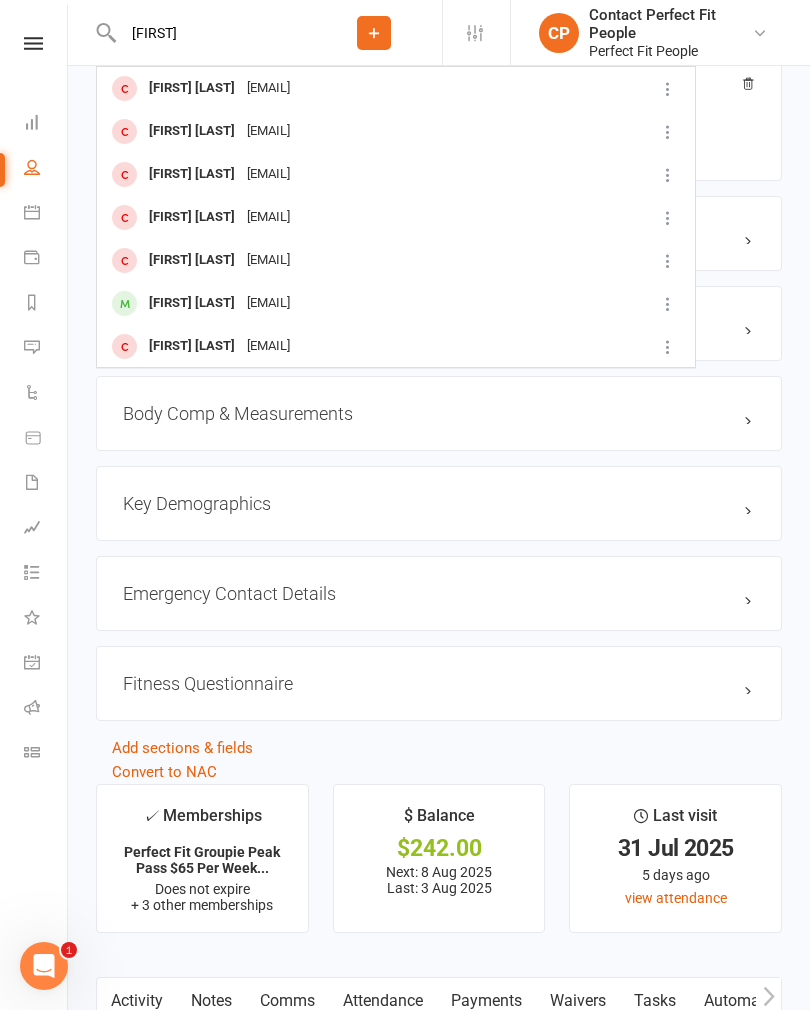 type on "[FIRST]" 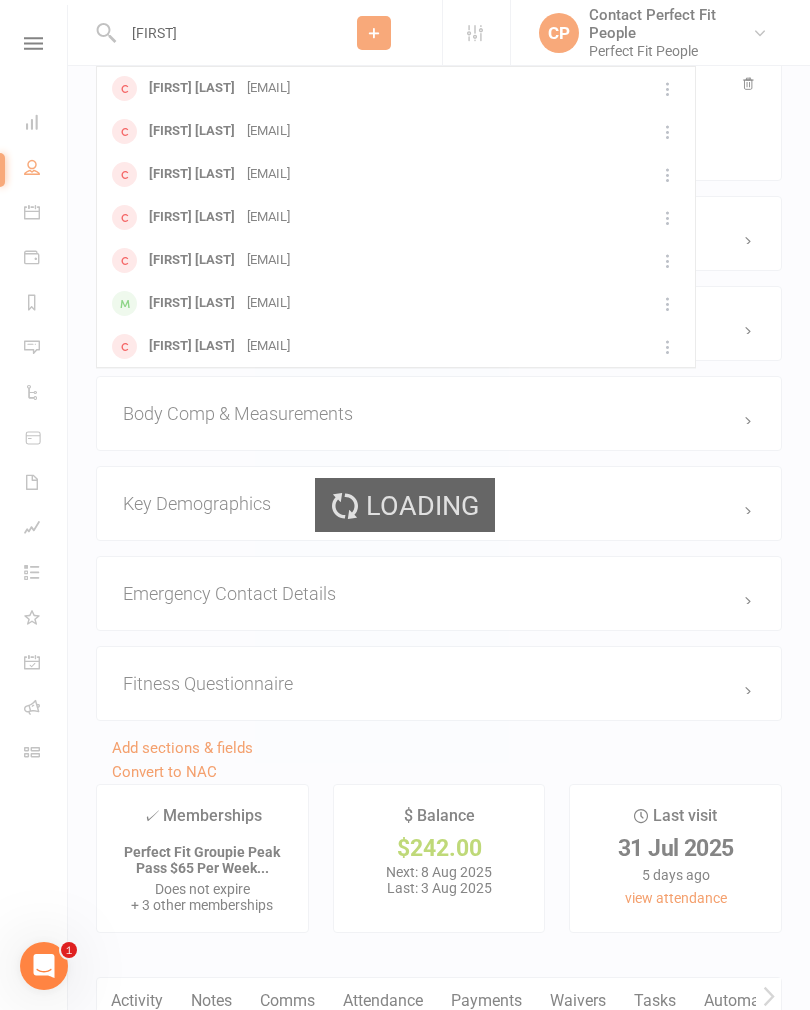 type 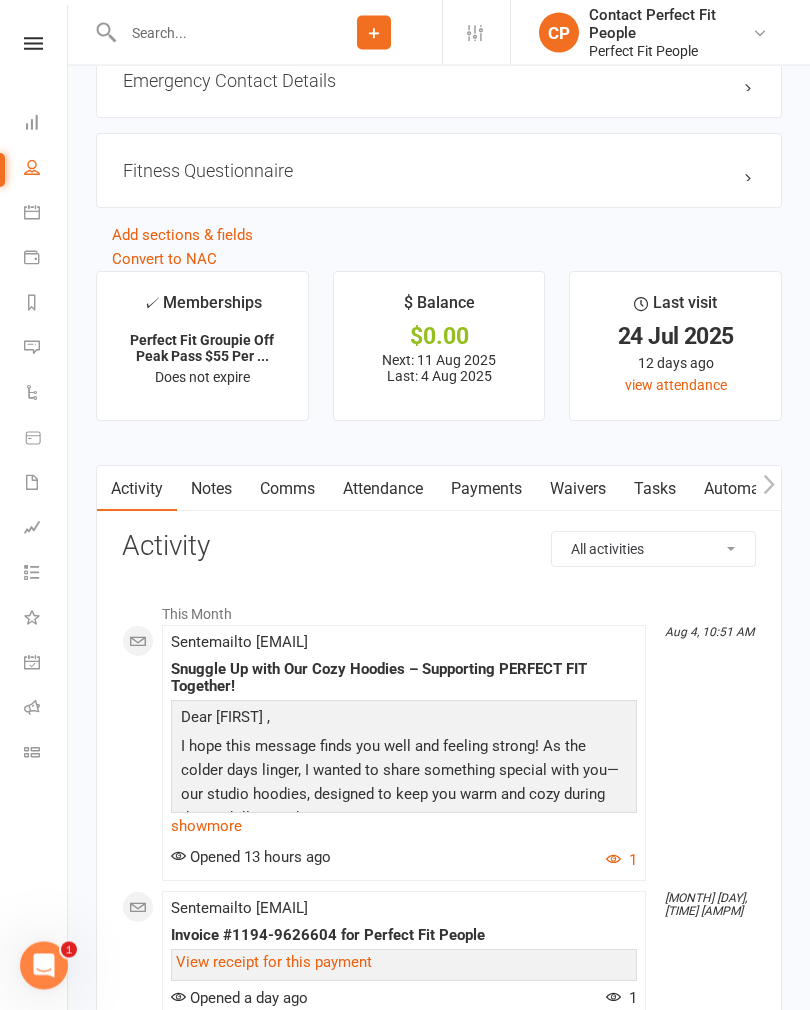 scroll, scrollTop: 2198, scrollLeft: 0, axis: vertical 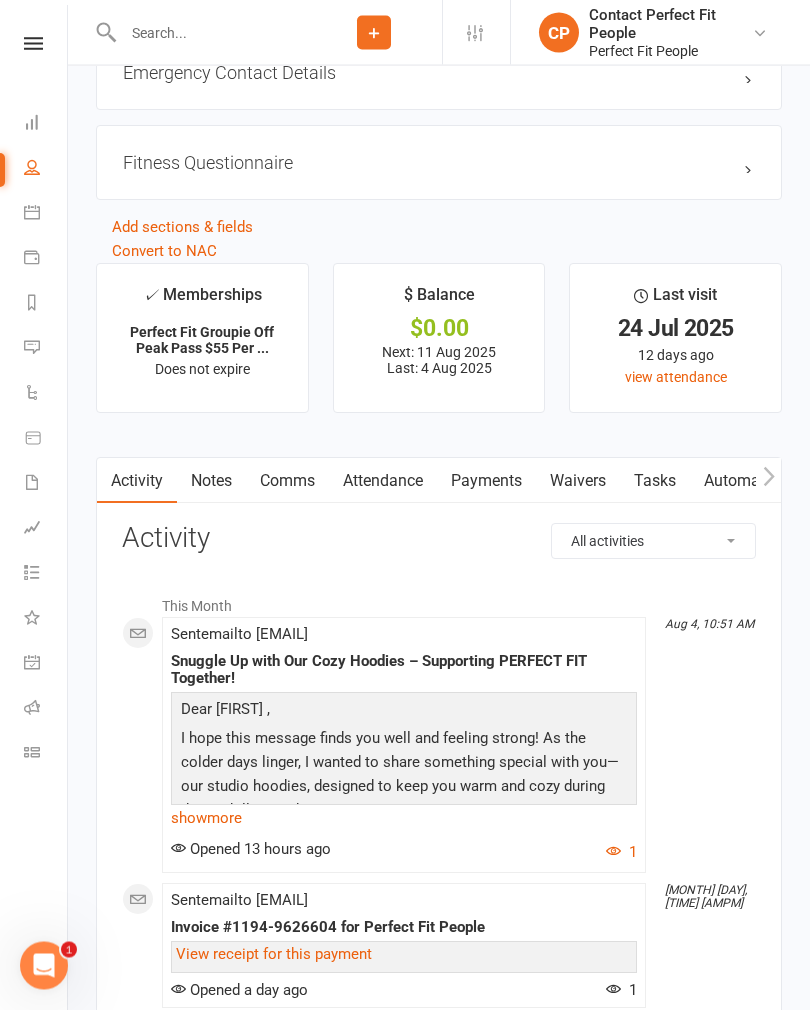 click on "Comms" at bounding box center (287, 482) 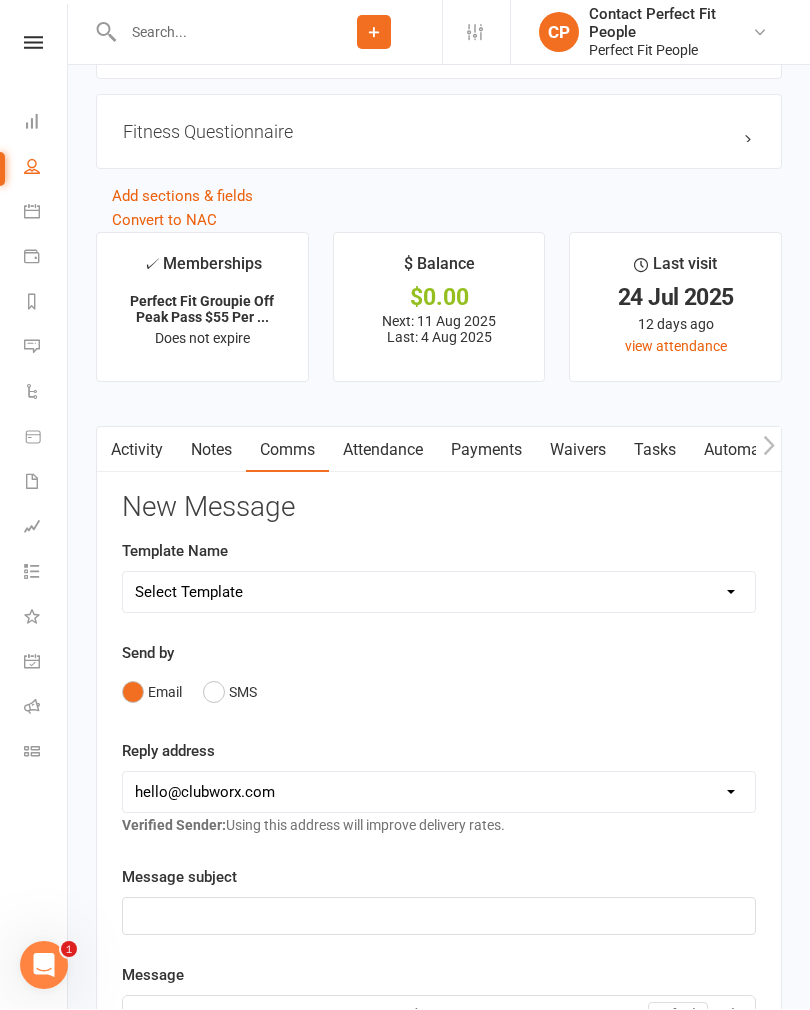 scroll, scrollTop: 2230, scrollLeft: 0, axis: vertical 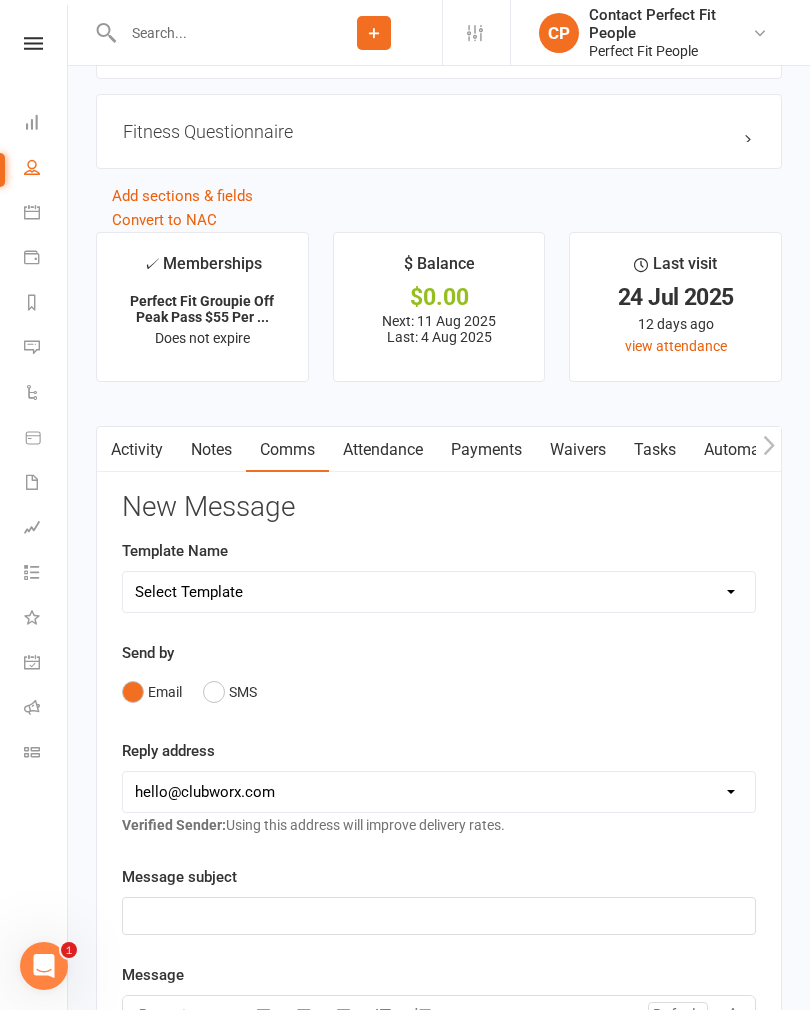 click on "Select Template [EMAIL] 2023 TEEN WEEKLY PASS PERFECT FIT [EMAIL] 2024: Teen HIIT 3rd Term end (Template) [EMAIL] 2024: TEENS HIIT FITNESS IS BACK - Perfect Fit Term 1! [EMAIL] 2024: TEENS HIIT FITNESS IS BACK - Perfect Fit Term 3! [EMAIL] 2024: TEENS HIIT FITNESS IS BACK - Perfect Fit Term 4 (Template) [EMAIL] 2025: Teen HIIT 2nd Term end + link for Teen 7 day free pass [EMAIL] 21-Day Challenge Email 1: Welcome Email. Send Challenge Guide and Bonuses. [EMAIL] 21-Day Challenge Email 2: Send Wednesday Week 1 [EMAIL] 21-Day Challenge Email 3: send after Week 1 on weekend [EMAIL] 21-day challenge Email 4: Send on Wednesday Week 2 [EMAIL] 21-Day Challenge Email 5: Send weekend of Week 3 [EMAIL] 21-Day Challenge Email 6: send mid week 3. CHECK PROMO is suitable! [EMAIL] 21-Day Challenge Email 7 Alternative (for PT clients) [EMAIL] 21-Day Challenge Email 7 FINAL + Reminder Promo [EMAIL] 7 Day Free Pass. Follow up after trial week without new membership [EMAIL] 7 Day Free Pass. Follow up Teen HIIT" at bounding box center [439, 592] 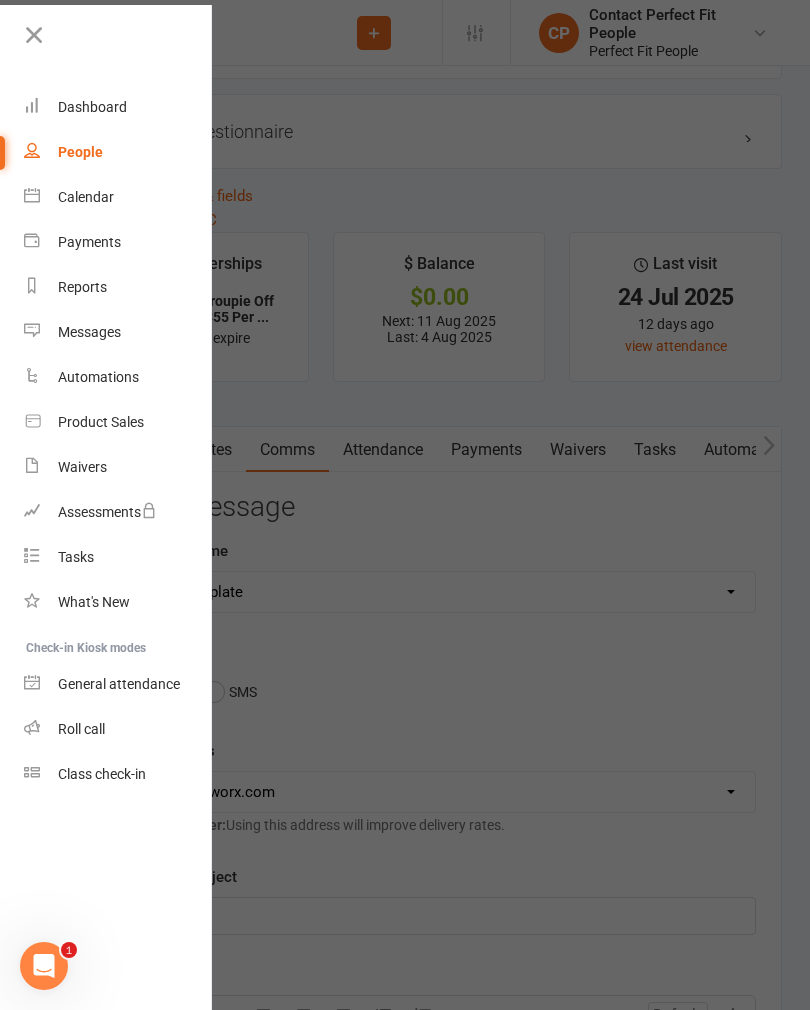 click on "Messages" at bounding box center (89, 332) 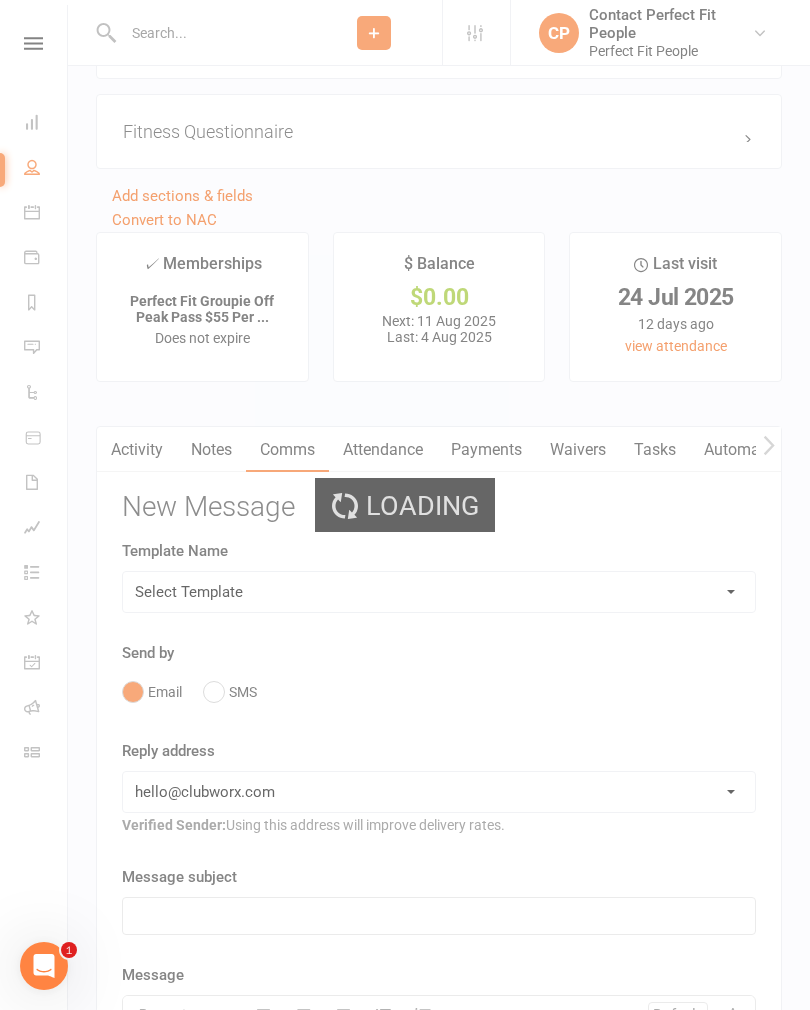 scroll, scrollTop: 0, scrollLeft: 0, axis: both 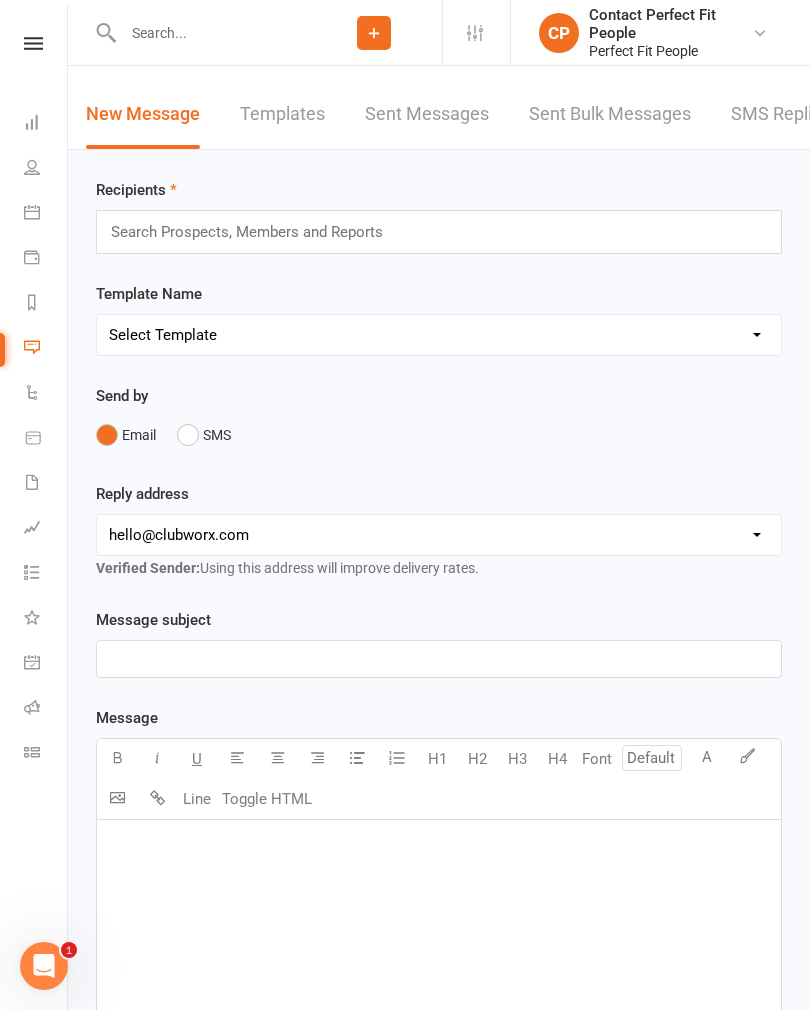 click on "Templates" at bounding box center [282, 114] 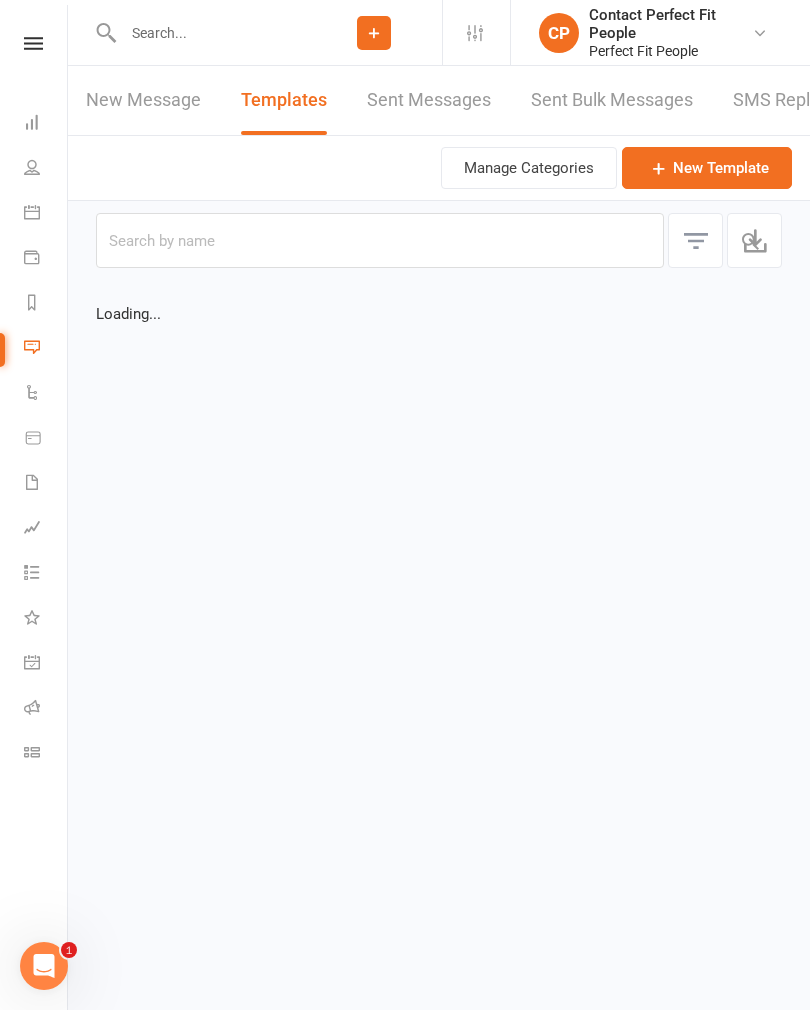 select on "100" 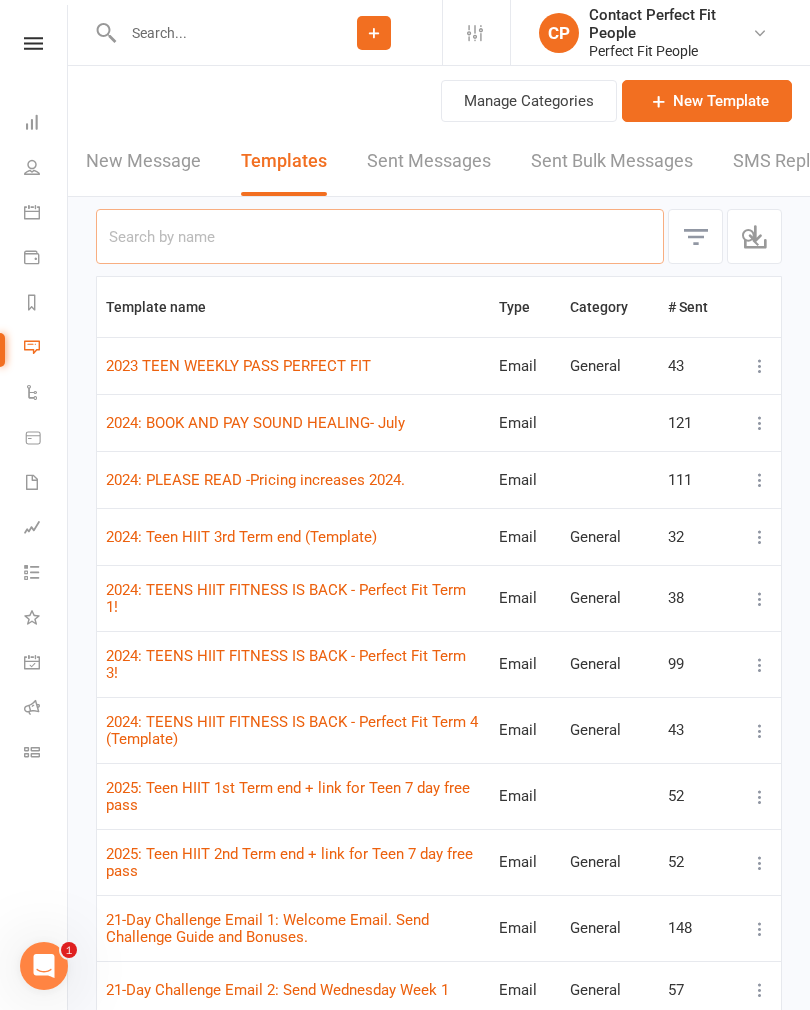 click at bounding box center (380, 236) 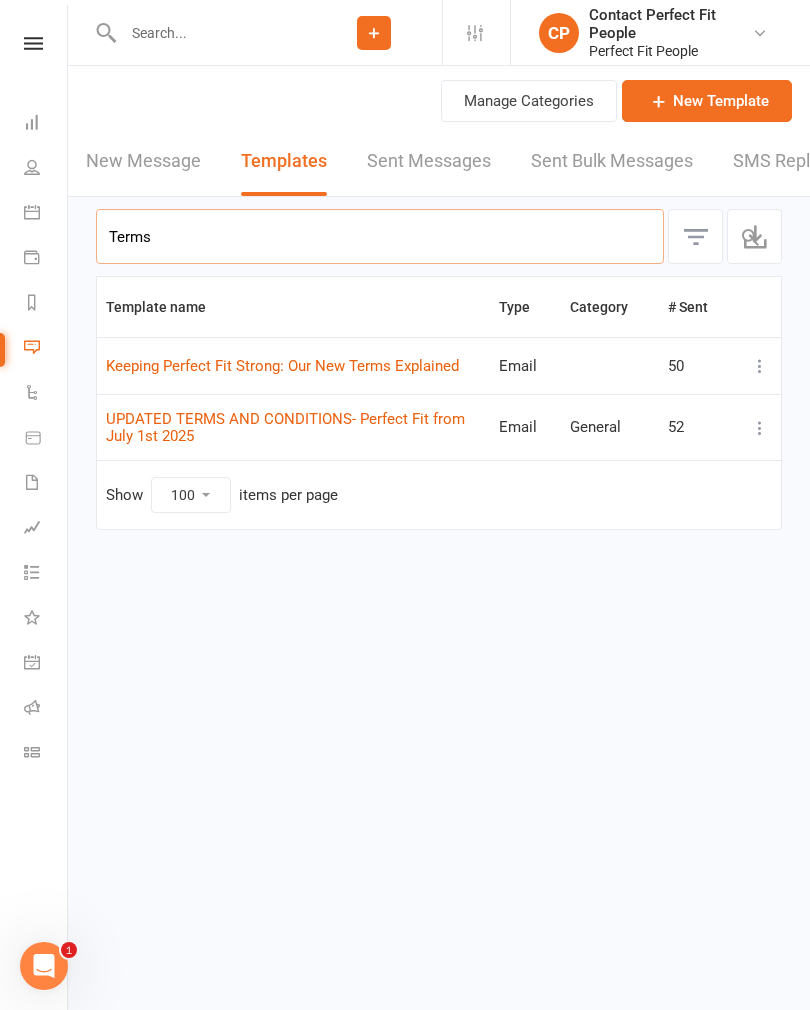 type on "Terms" 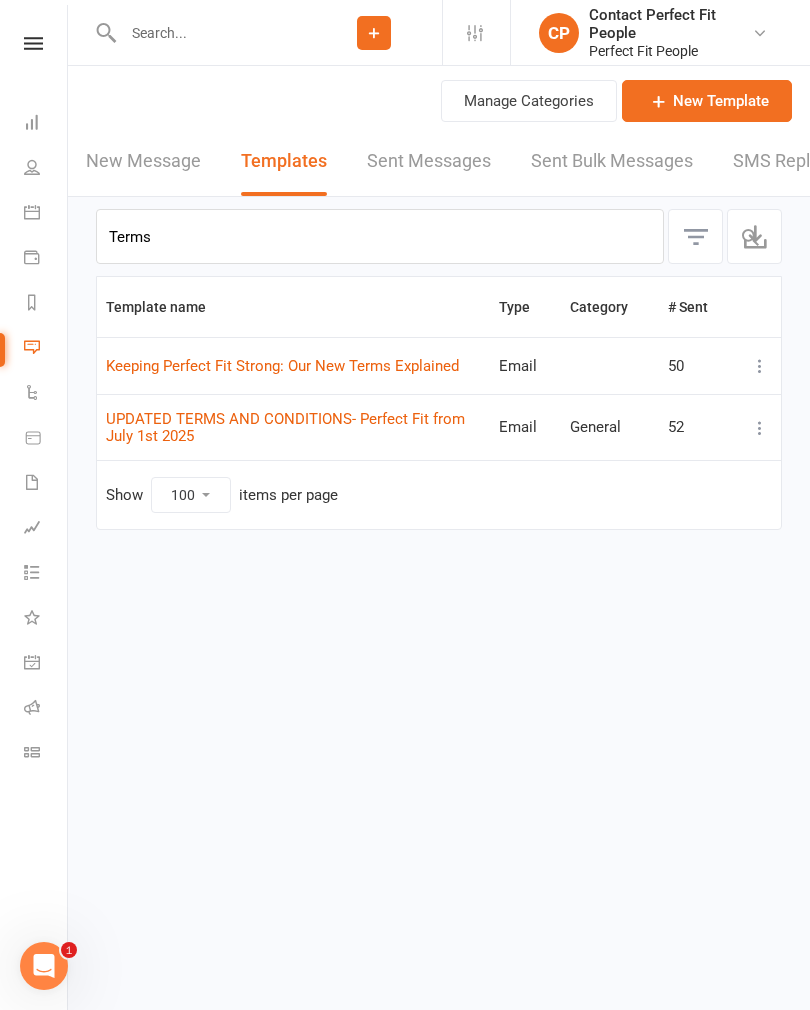 click on "UPDATED TERMS AND CONDITIONS- Perfect Fit from July 1st 2025" at bounding box center [285, 427] 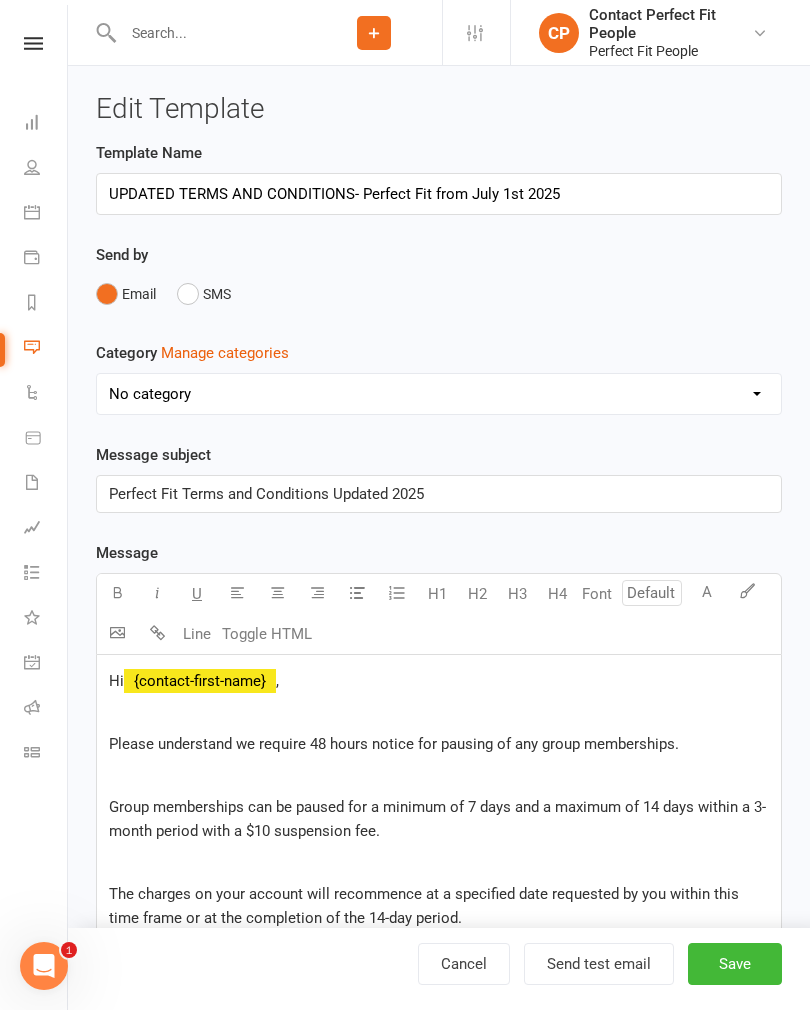 select on "1052" 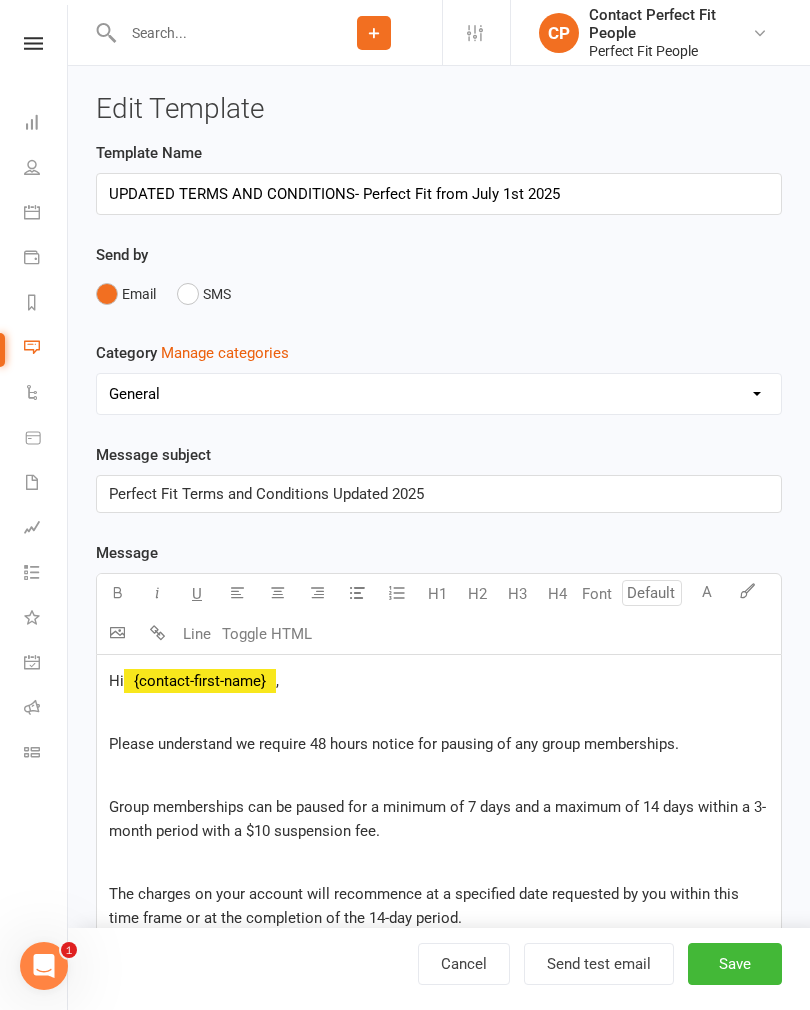 click on "," at bounding box center [277, 681] 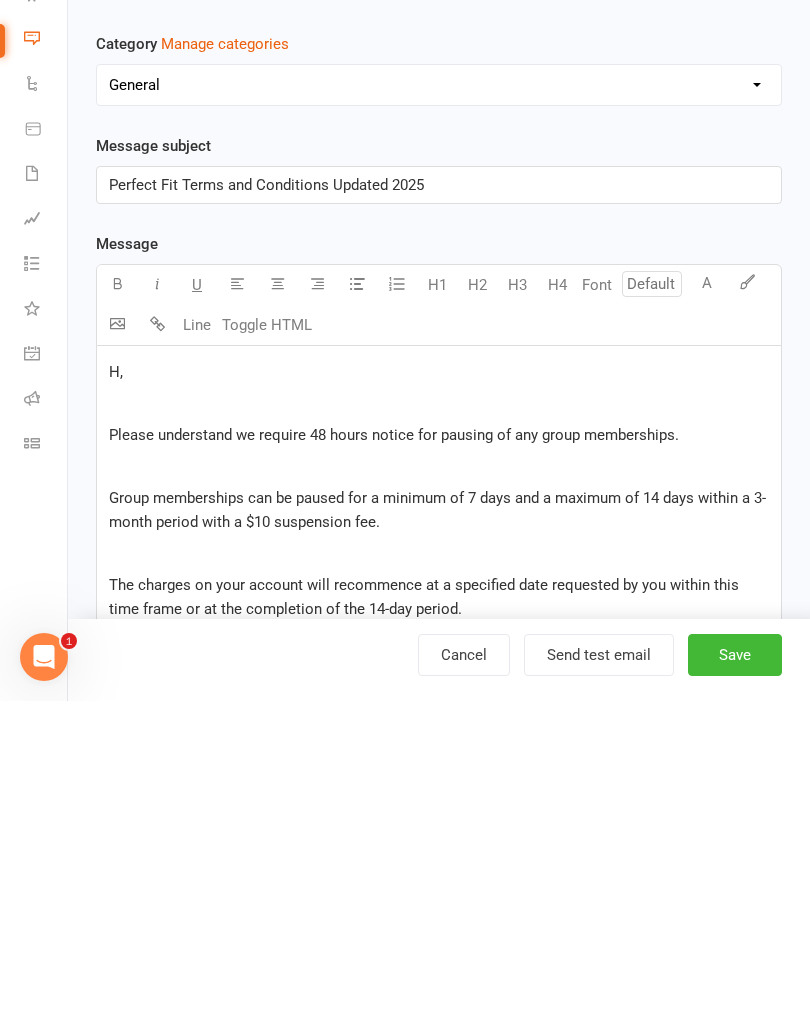 type 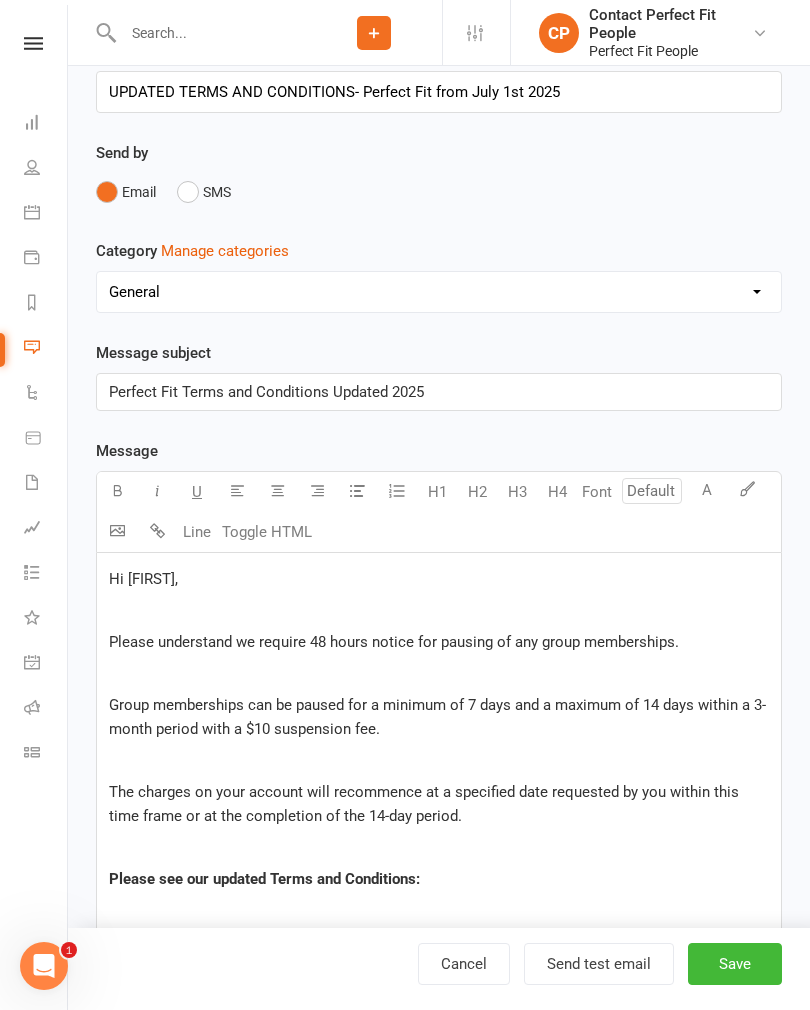 scroll, scrollTop: 0, scrollLeft: 0, axis: both 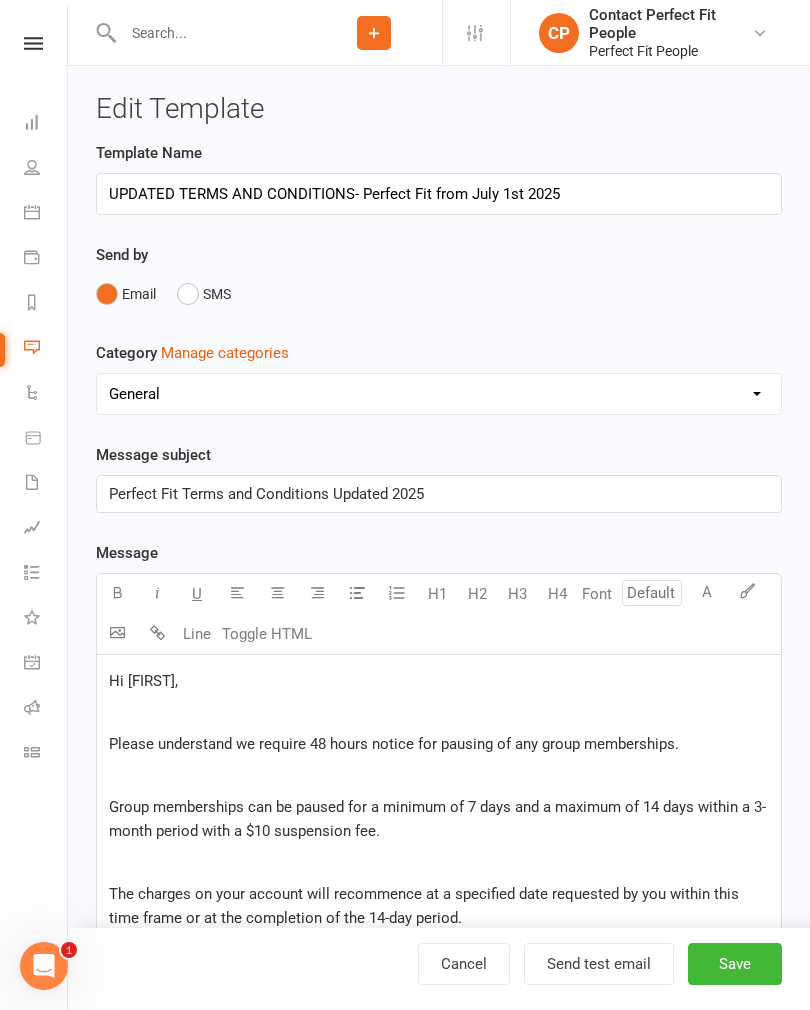 click on "SMS" at bounding box center (204, 294) 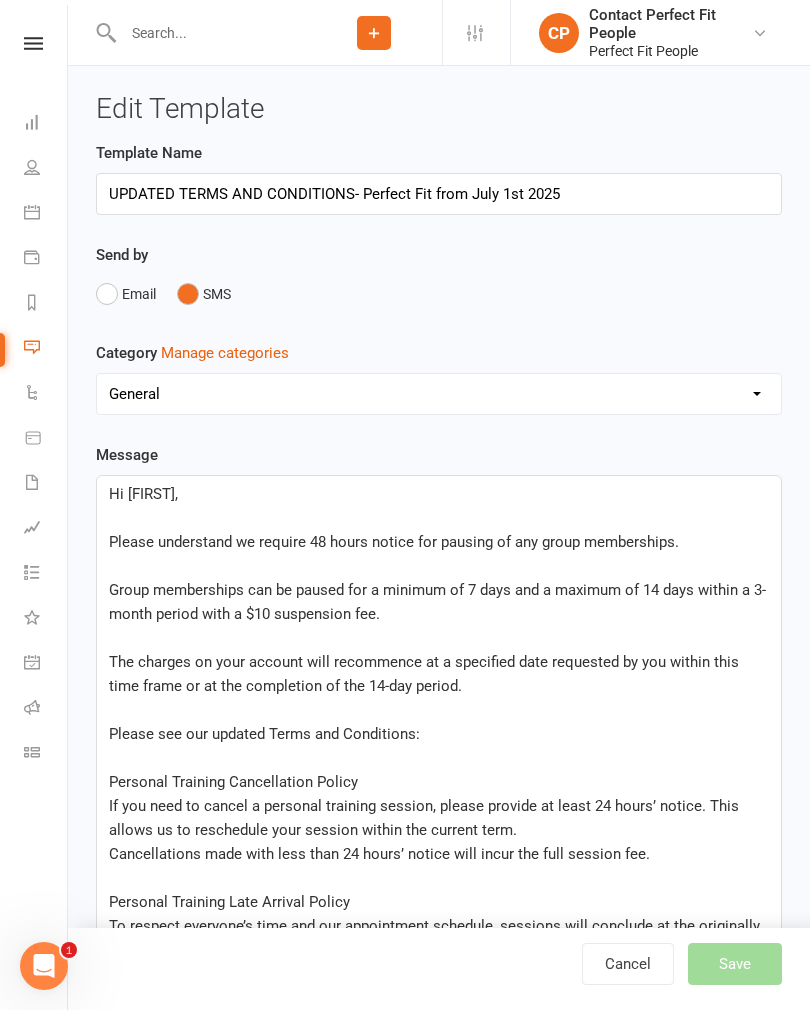 click on "Email" at bounding box center (126, 294) 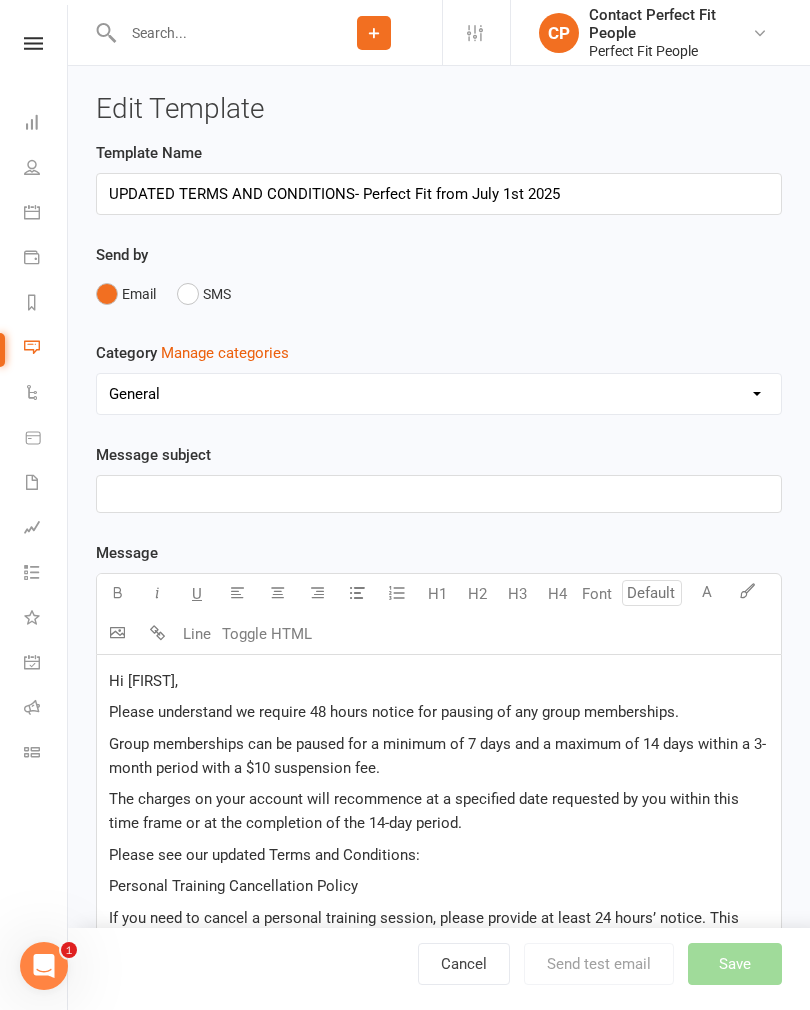 click on "No category General" at bounding box center [439, 394] 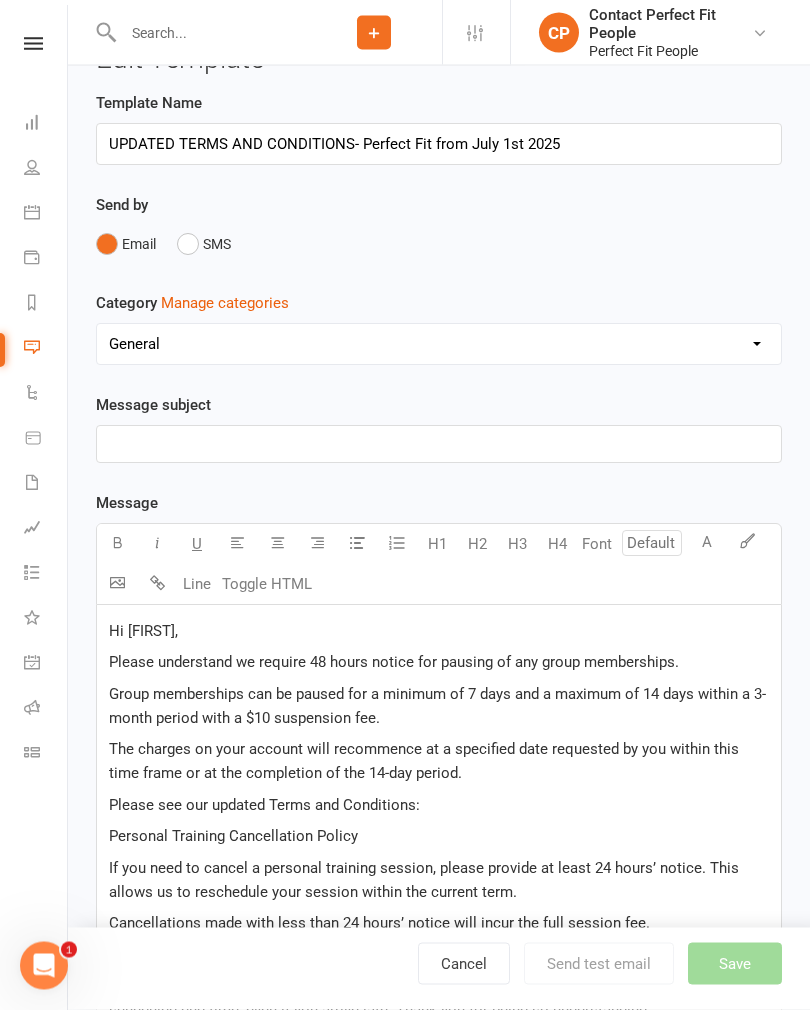 scroll, scrollTop: 50, scrollLeft: 0, axis: vertical 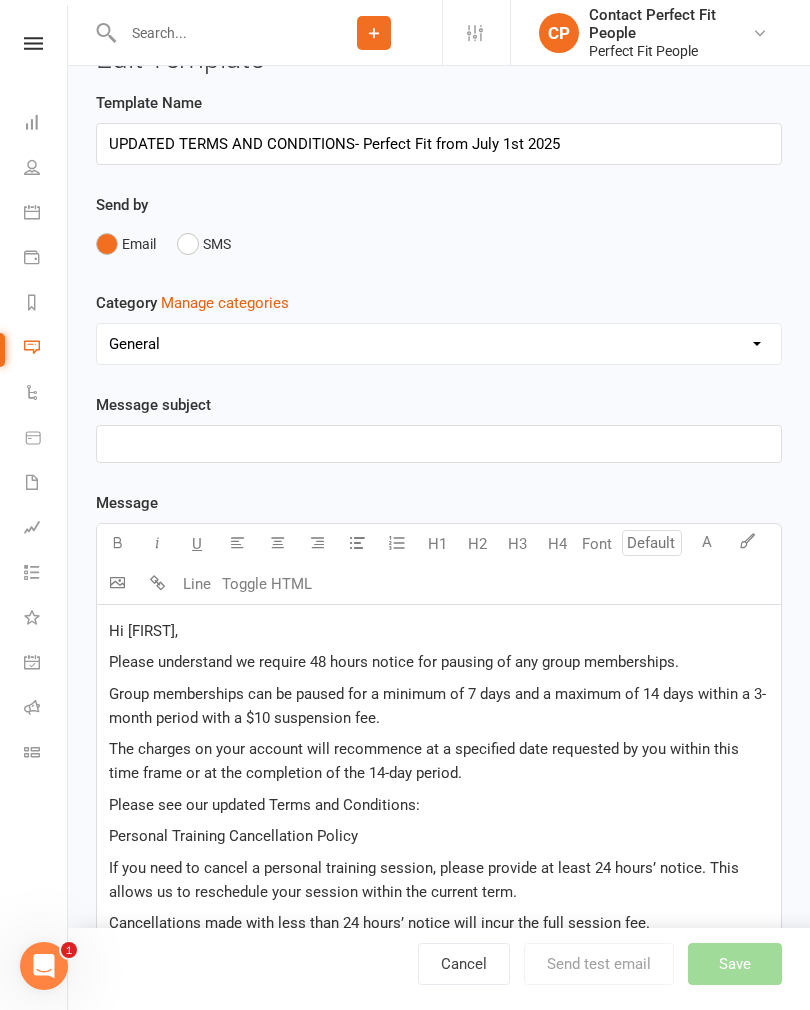 click at bounding box center (33, 43) 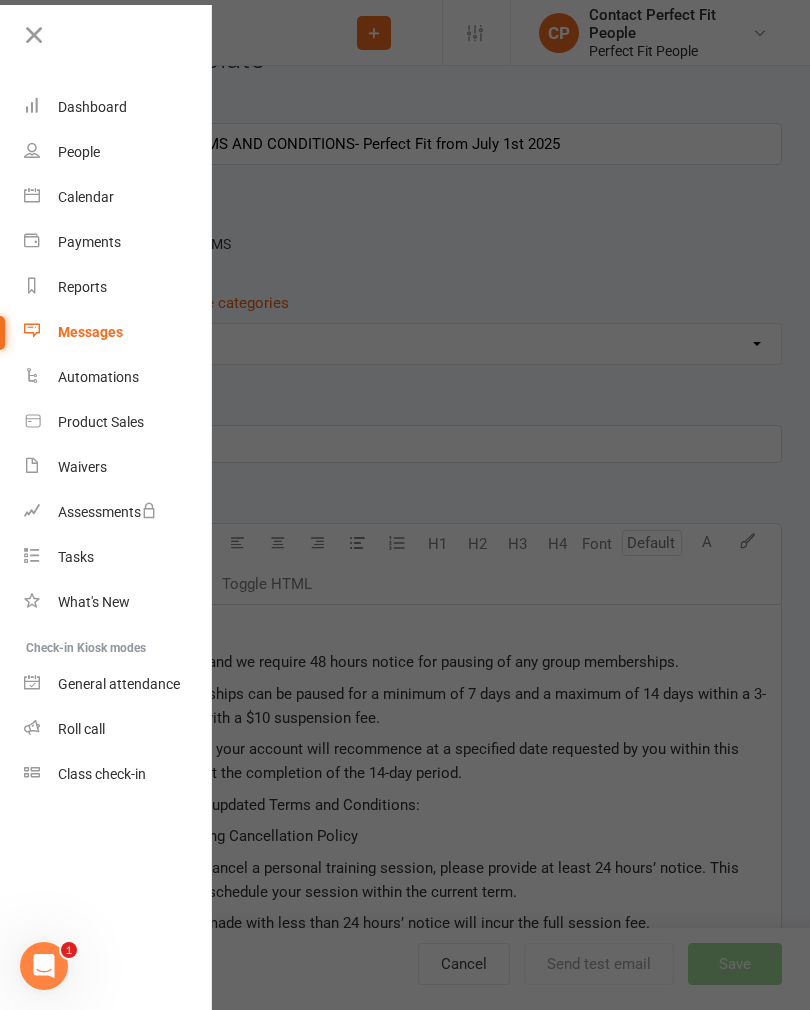 click at bounding box center [34, 35] 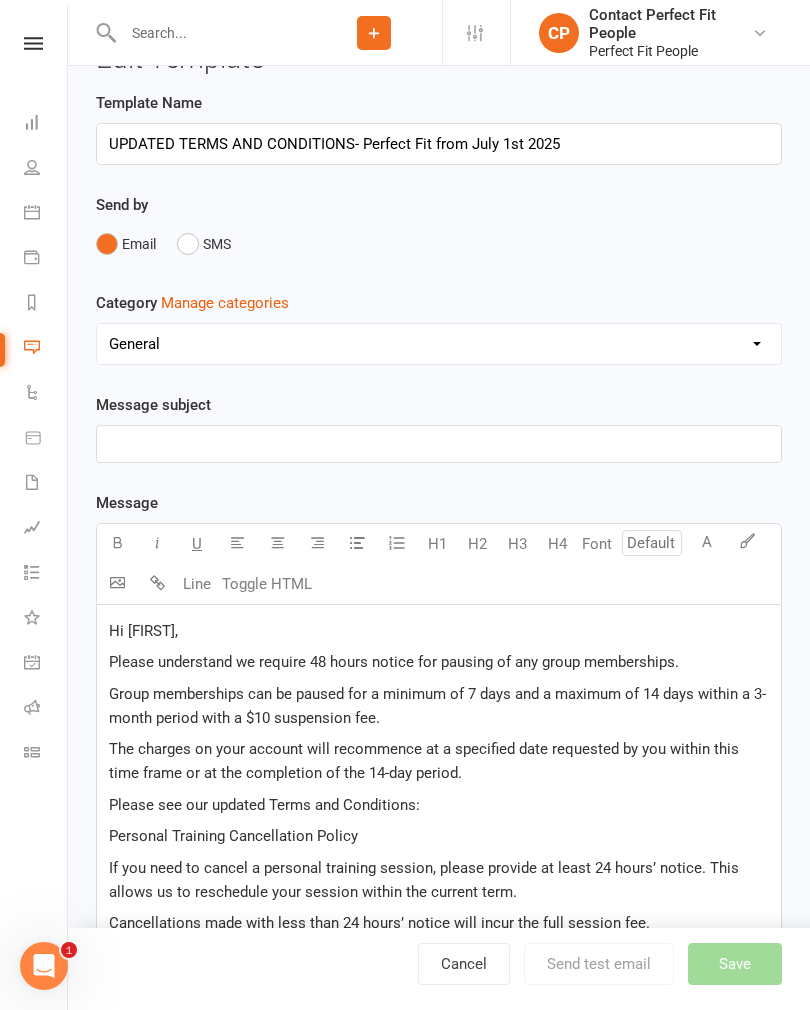 click at bounding box center [211, 33] 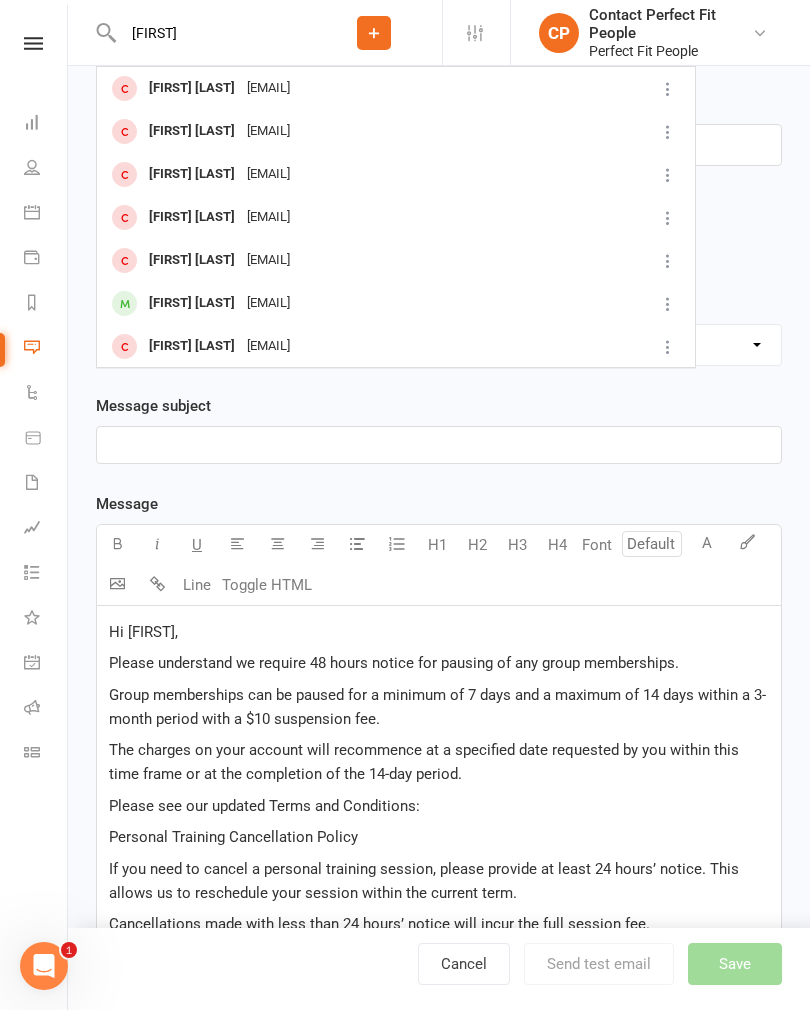type on "[FIRST]" 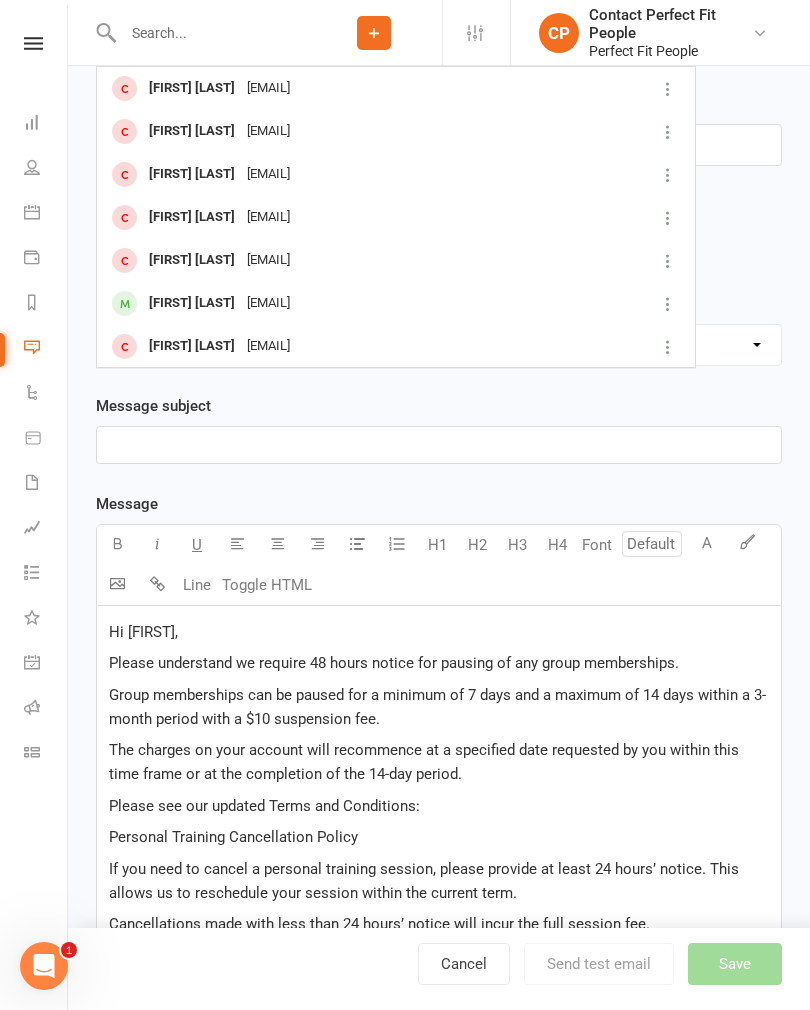 scroll, scrollTop: 50, scrollLeft: 0, axis: vertical 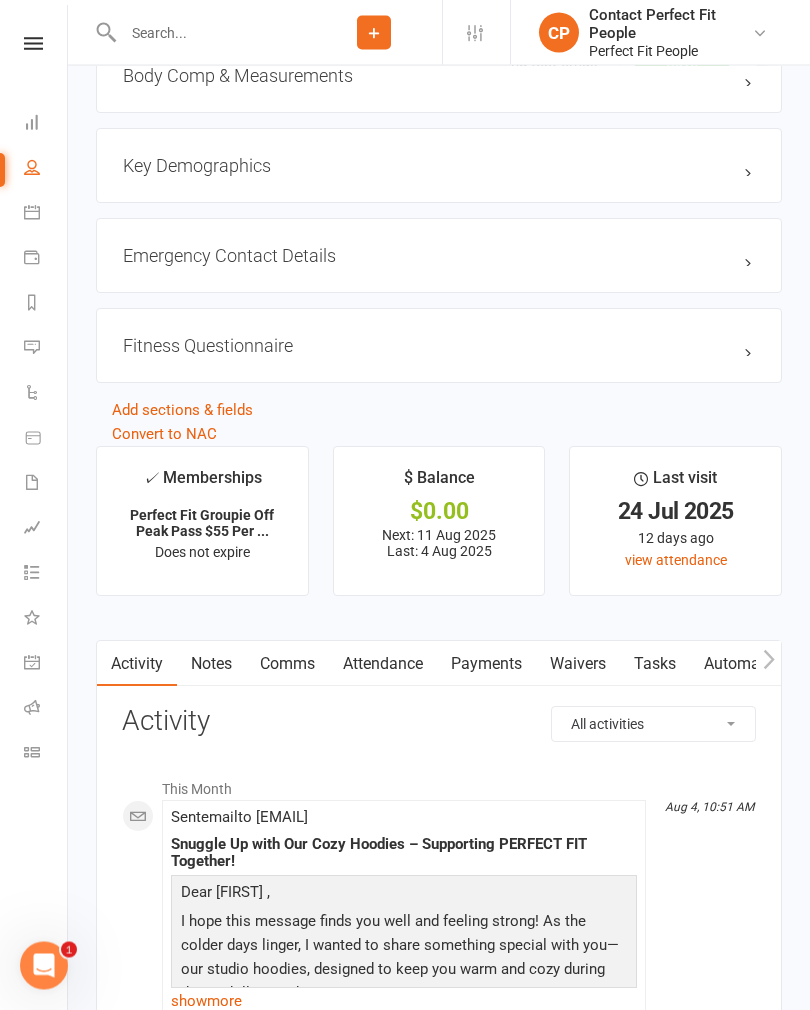 click on "Comms" at bounding box center (287, 665) 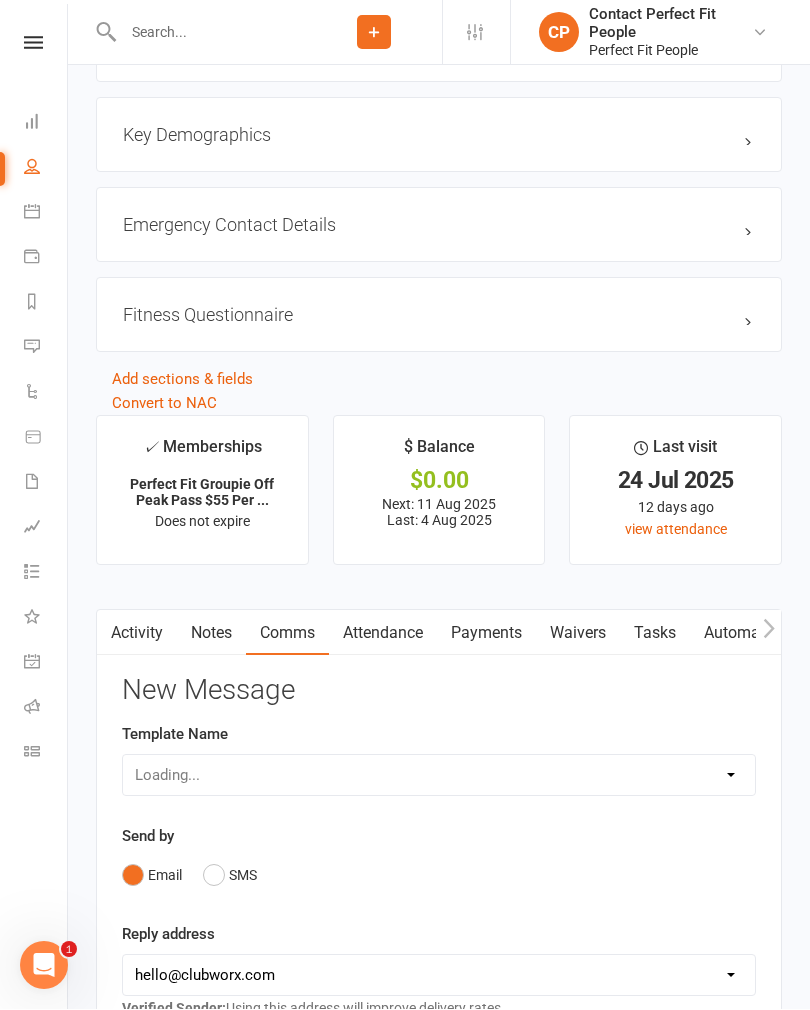 scroll, scrollTop: 2047, scrollLeft: 0, axis: vertical 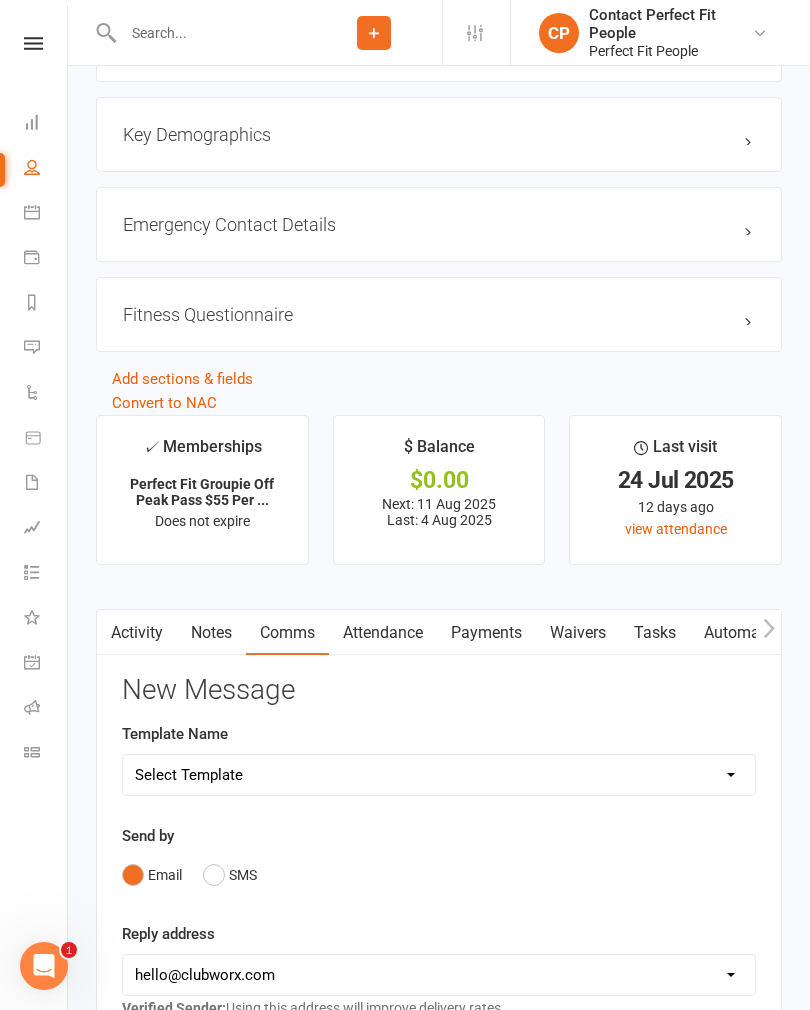 click on "Select Template [EMAIL] 2023 TEEN WEEKLY PASS PERFECT FIT [EMAIL] 2024: Teen HIIT 3rd Term end (Template) [EMAIL] 2024: TEENS HIIT FITNESS IS BACK - Perfect Fit Term 1! [EMAIL] 2024: TEENS HIIT FITNESS IS BACK - Perfect Fit Term 3! [EMAIL] 2024: TEENS HIIT FITNESS IS BACK - Perfect Fit Term 4 (Template) [EMAIL] 2025: Teen HIIT 2nd Term end + link for Teen 7 day free pass [EMAIL] 21-Day Challenge Email 1: Welcome Email. Send Challenge Guide and Bonuses. [EMAIL] 21-Day Challenge Email 2: Send Wednesday Week 1 [EMAIL] 21-Day Challenge Email 3: send after Week 1 on weekend [EMAIL] 21-day challenge Email 4: Send on Wednesday Week 2 [EMAIL] 21-Day Challenge Email 5: Send weekend of Week 3 [EMAIL] 21-Day Challenge Email 6: send mid week 3. CHECK PROMO is suitable! [EMAIL] 21-Day Challenge Email 7 Alternative (for PT clients) [EMAIL] 21-Day Challenge Email 7 FINAL + Reminder Promo [EMAIL] 7 Day Free Pass. Follow up after trial week without new membership [EMAIL] 7 Day Free Pass. Follow up Teen HIIT" at bounding box center [439, 775] 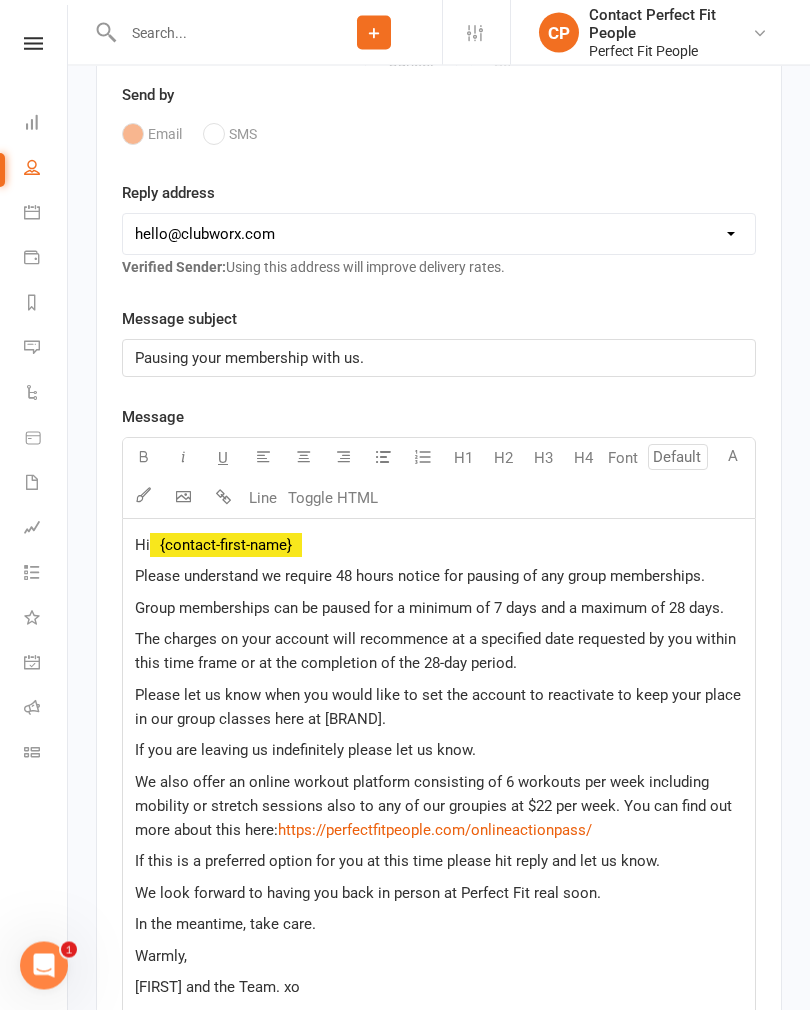 scroll, scrollTop: 2789, scrollLeft: 0, axis: vertical 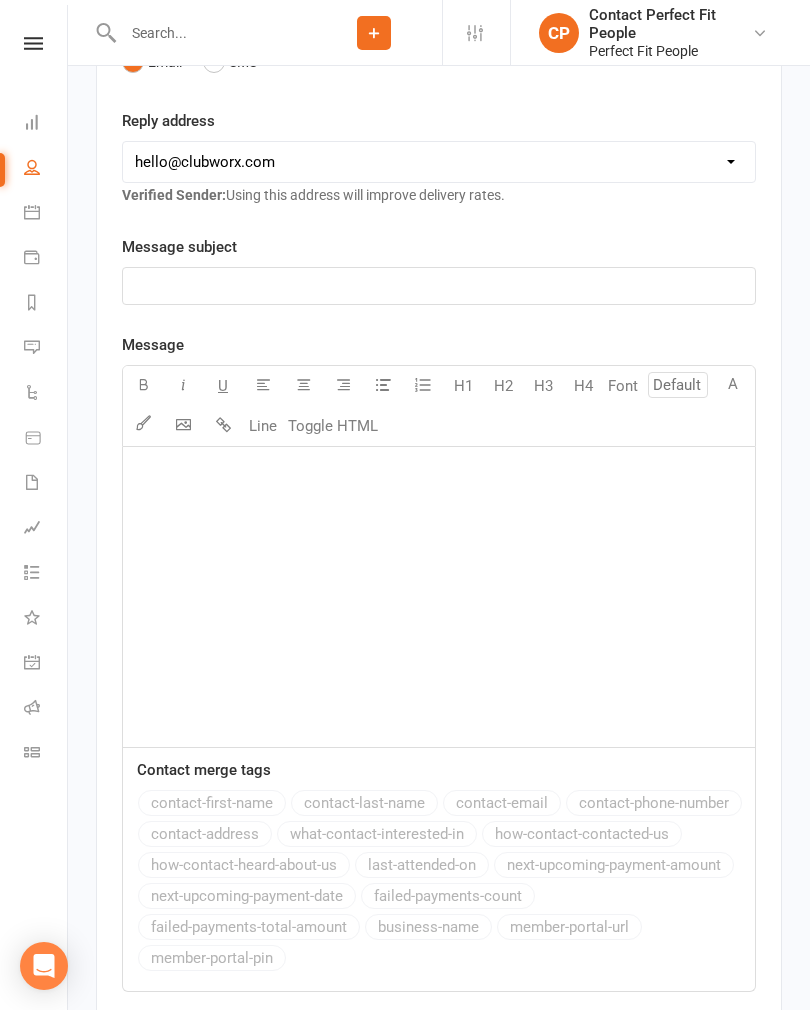 click 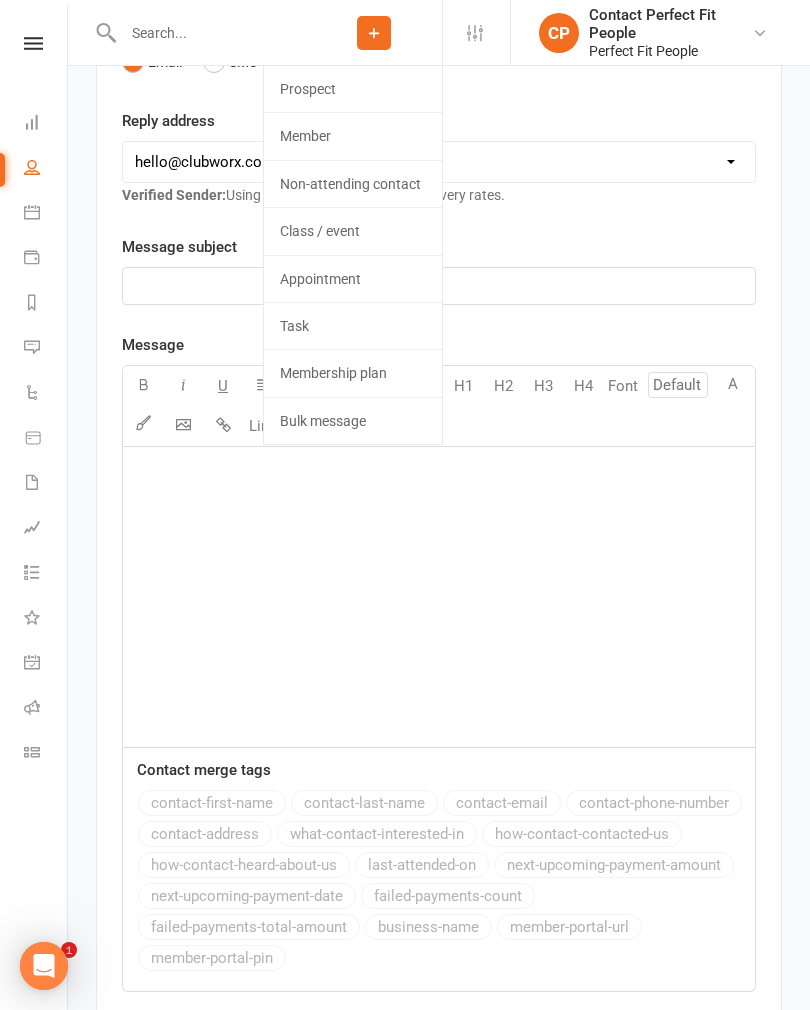 scroll, scrollTop: 0, scrollLeft: 0, axis: both 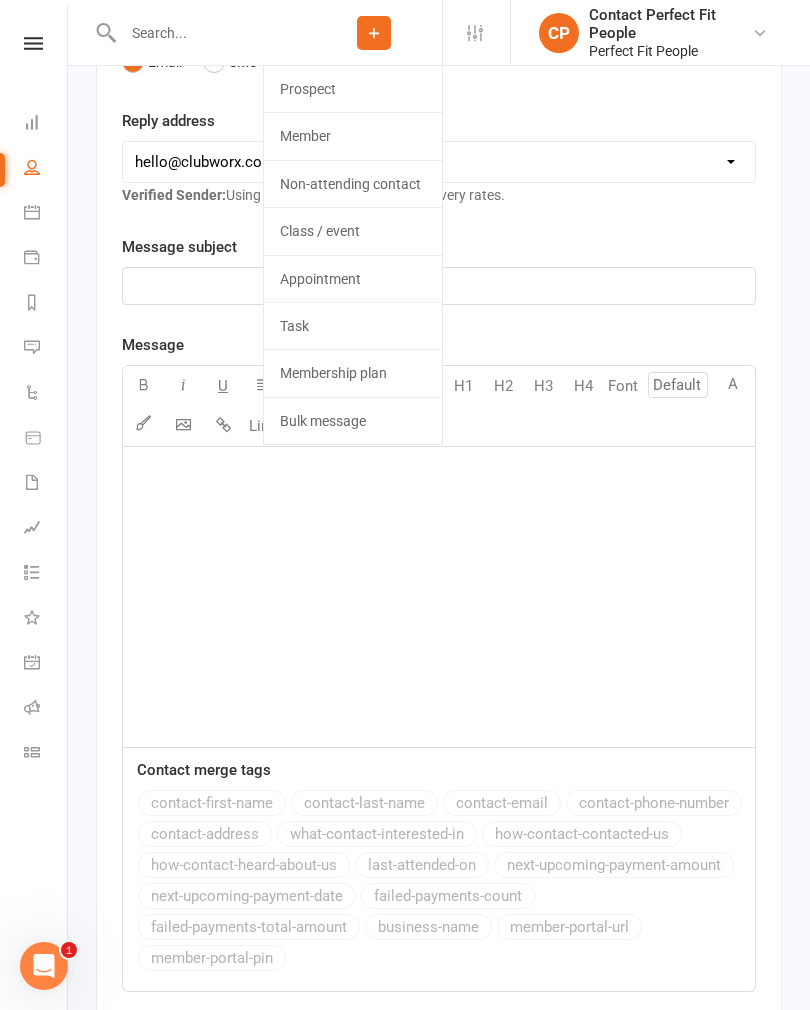 click on "Task" 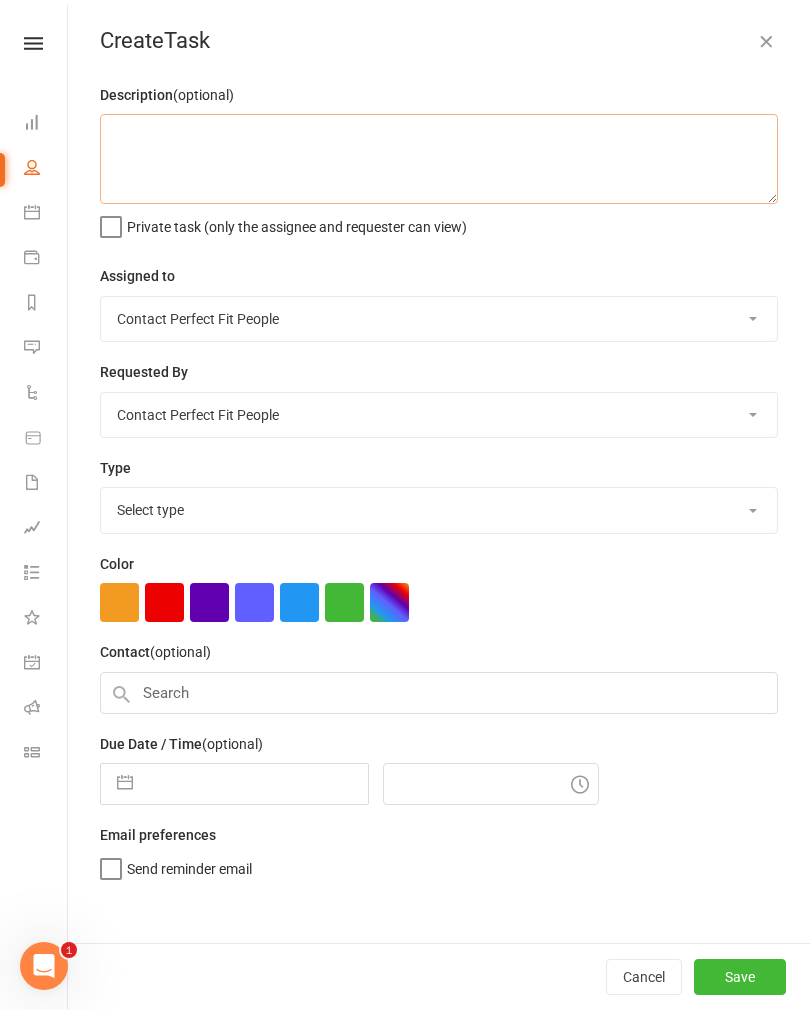 click at bounding box center (439, 159) 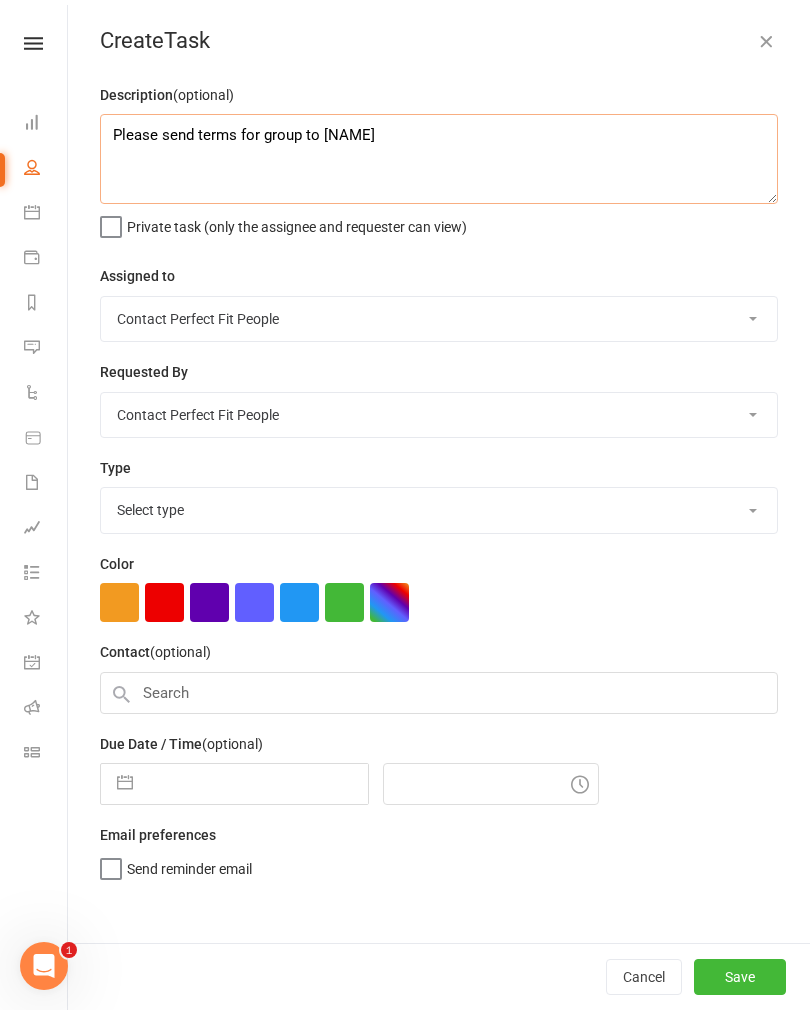 type on "Please send terms for group to Anna" 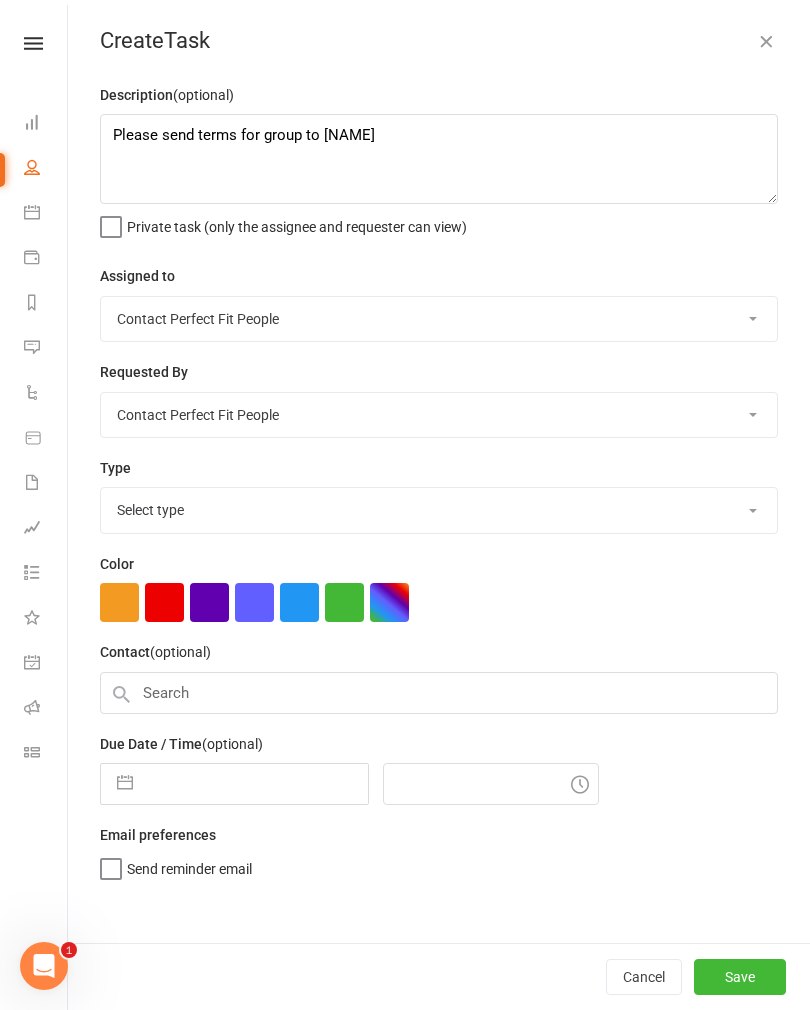 click on "Amanda Burlinson Jess Rawstorne Mish Bronczyk Contact Perfect Fit People Personal Trainer" at bounding box center (439, 319) 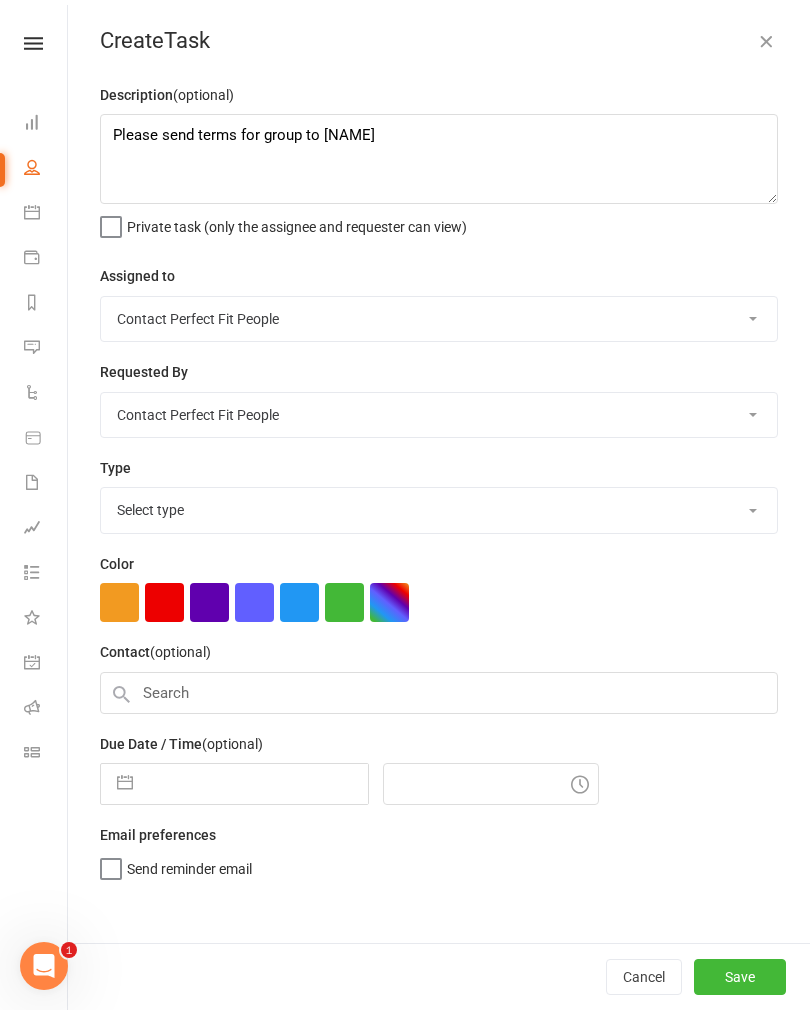 click on "Amanda Burlinson Jess Rawstorne Mish Bronczyk Contact Perfect Fit People Personal Trainer" at bounding box center (439, 415) 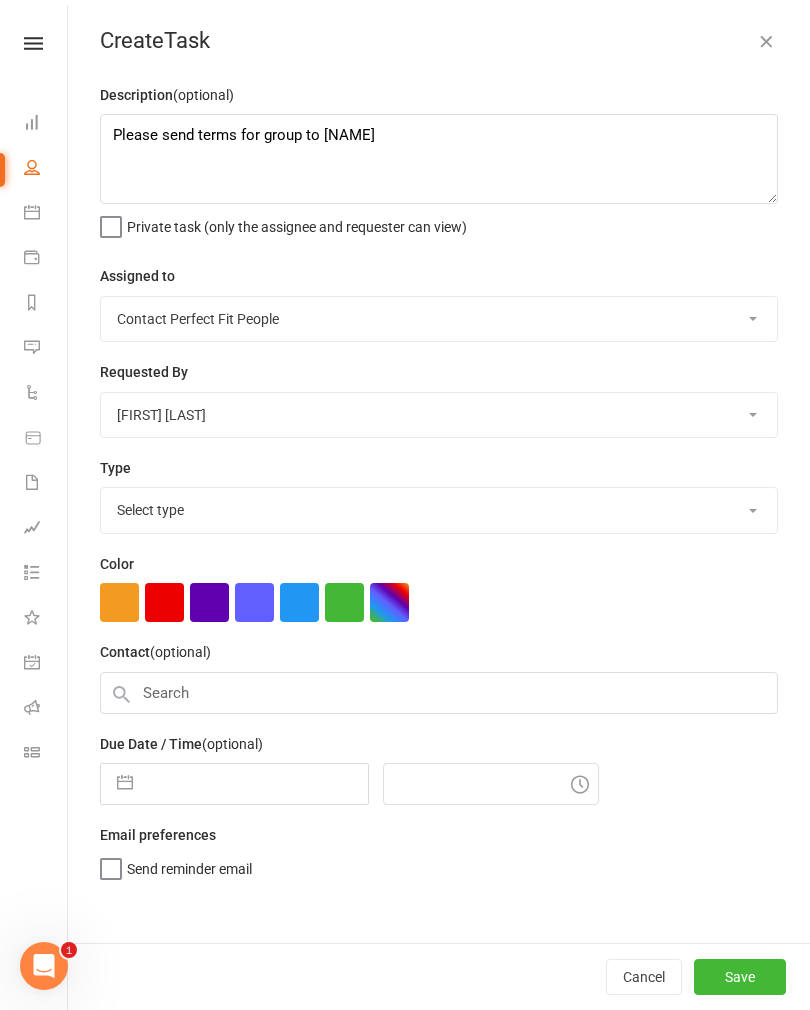 click on "Select type 21-day emails 6wsd 7 day free pass check 8 week people Admin Ash please see remove 1 x pt 30 off natalie’s account this week Attendances Attend attach Cancellation Change session pass Consultation E-mail Email/notify members for deleted session Group participants Injuries Invoicing Mailchimp Marketing Measure Meeting Membership Notes Online structure Overdue Payment Phone call Pre-x Reconcile Reminder/to-do Schedule Schedule (changes weekly) Schedule (changes weekly) - adam c Schedule weekly - simon Session Strong in 6 Suspension Urgent Add new task type" at bounding box center [439, 510] 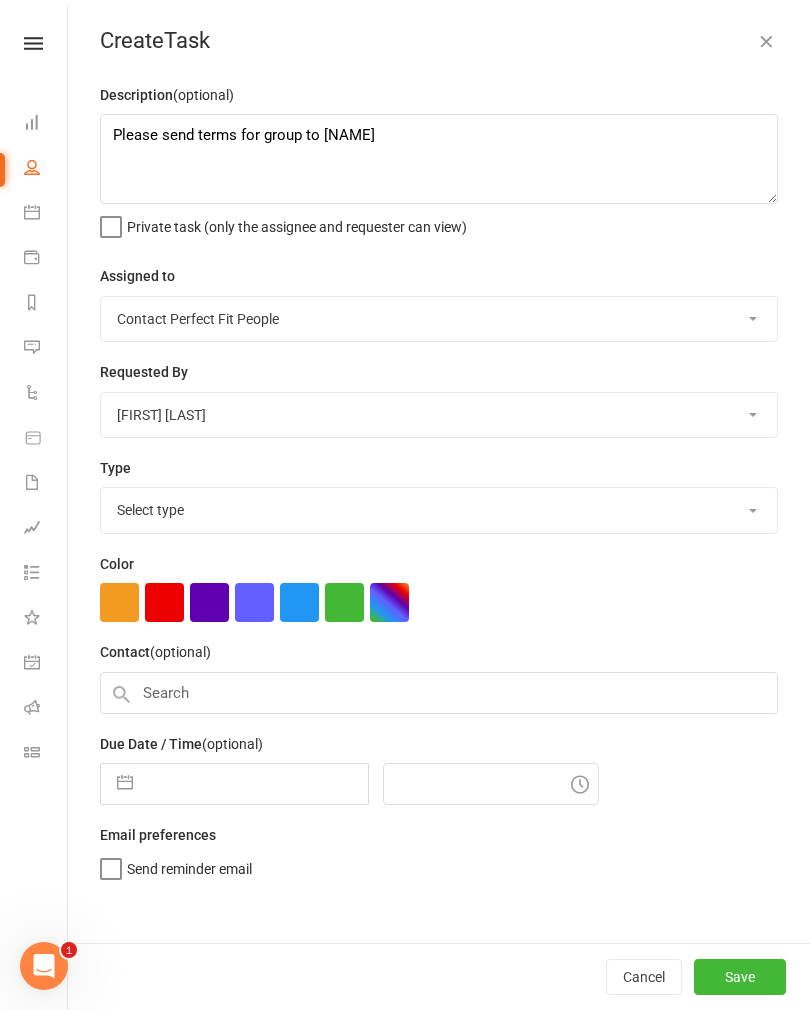 select on "3151" 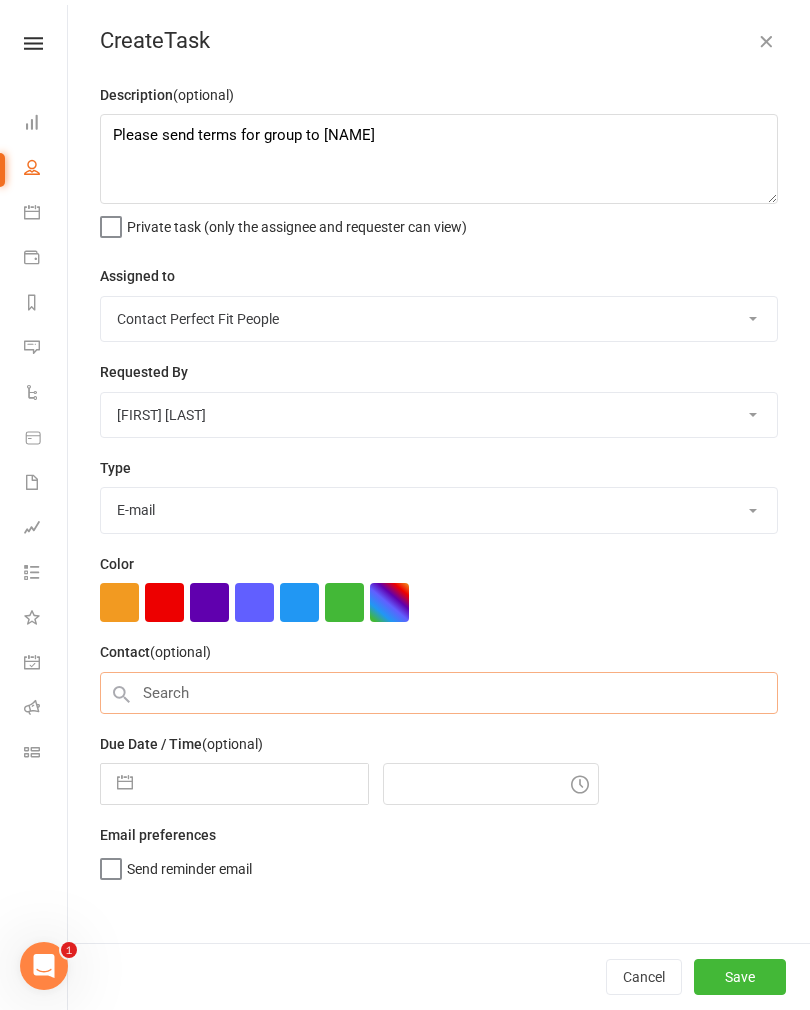 click at bounding box center [439, 693] 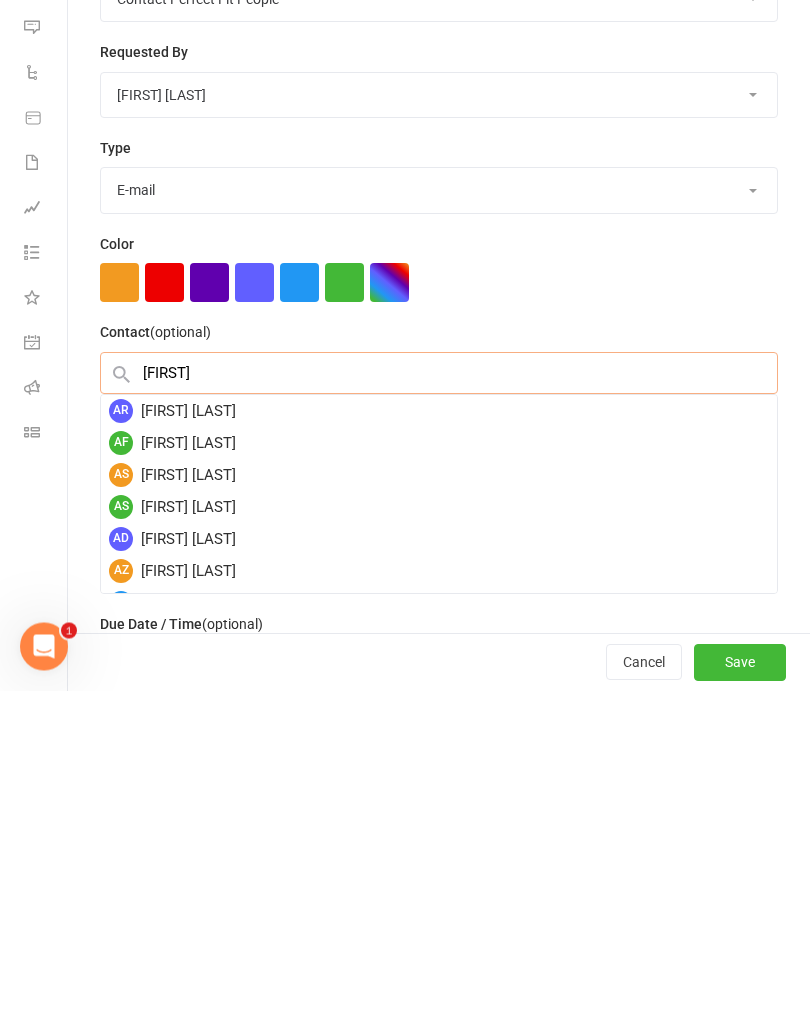 type on "[FIRST]" 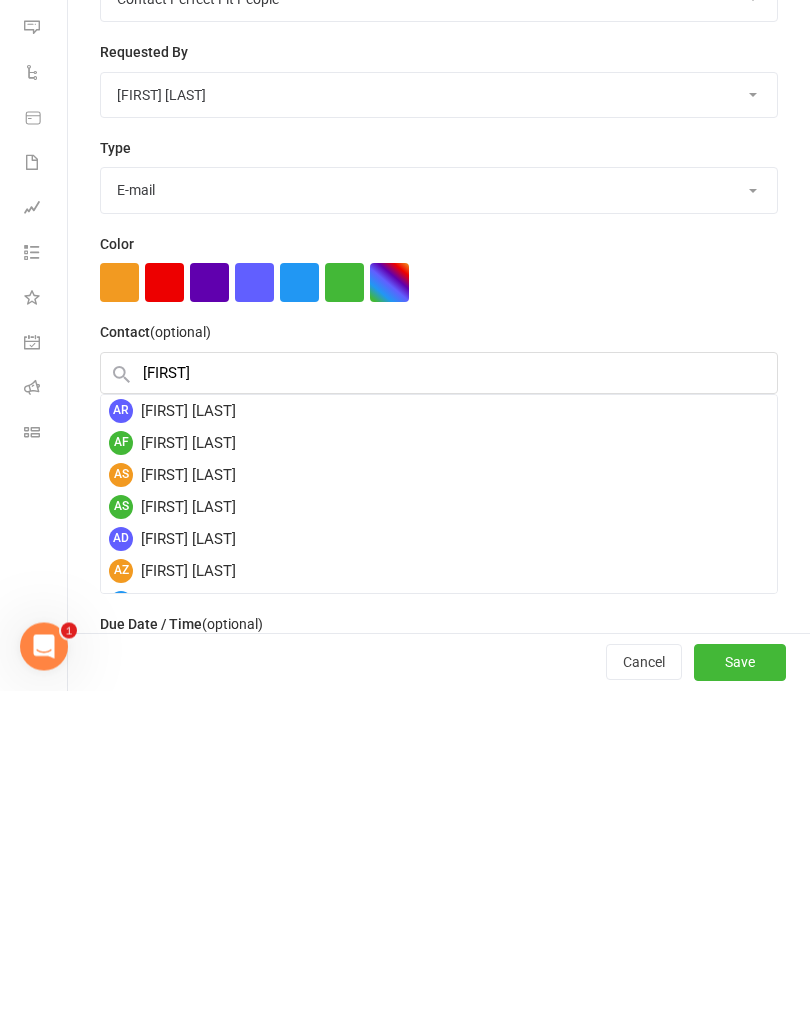 click on "AZ Anna Zilioli" at bounding box center [439, 891] 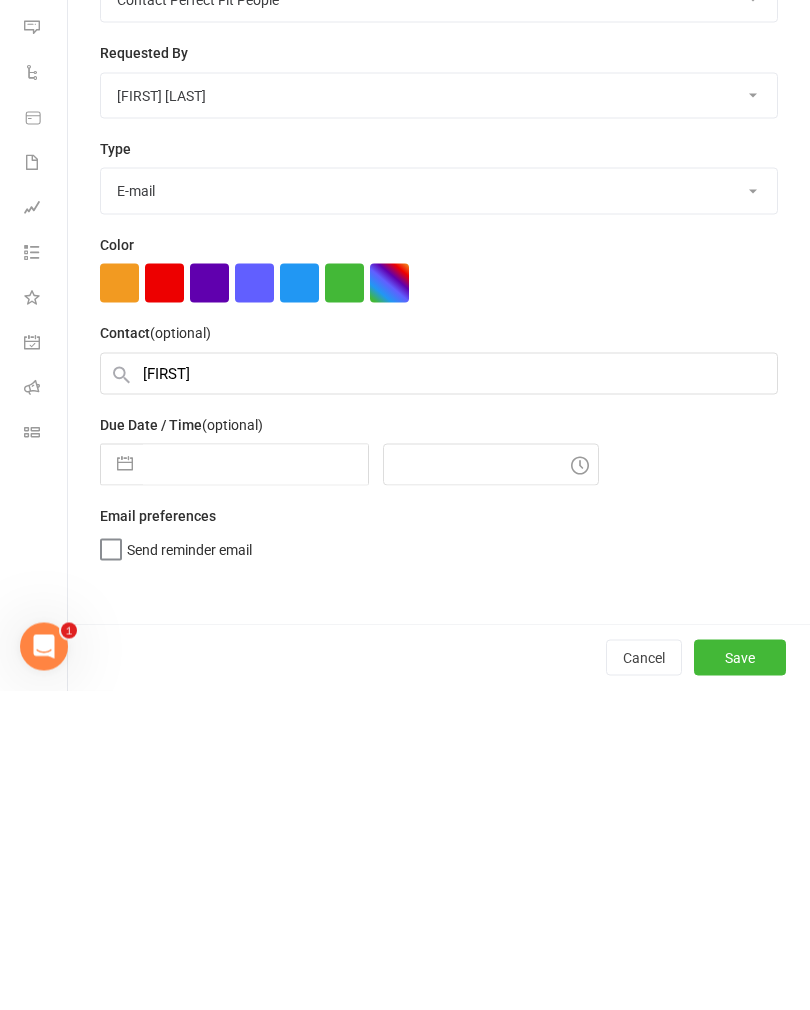 type 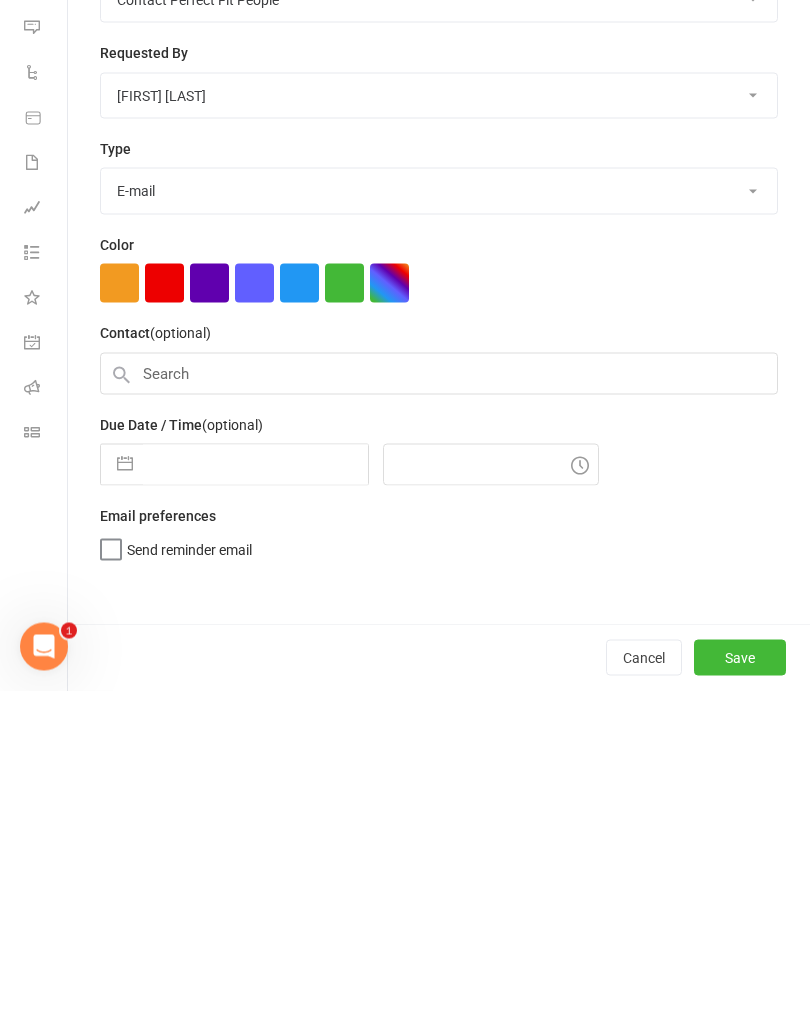 scroll, scrollTop: 3153, scrollLeft: 0, axis: vertical 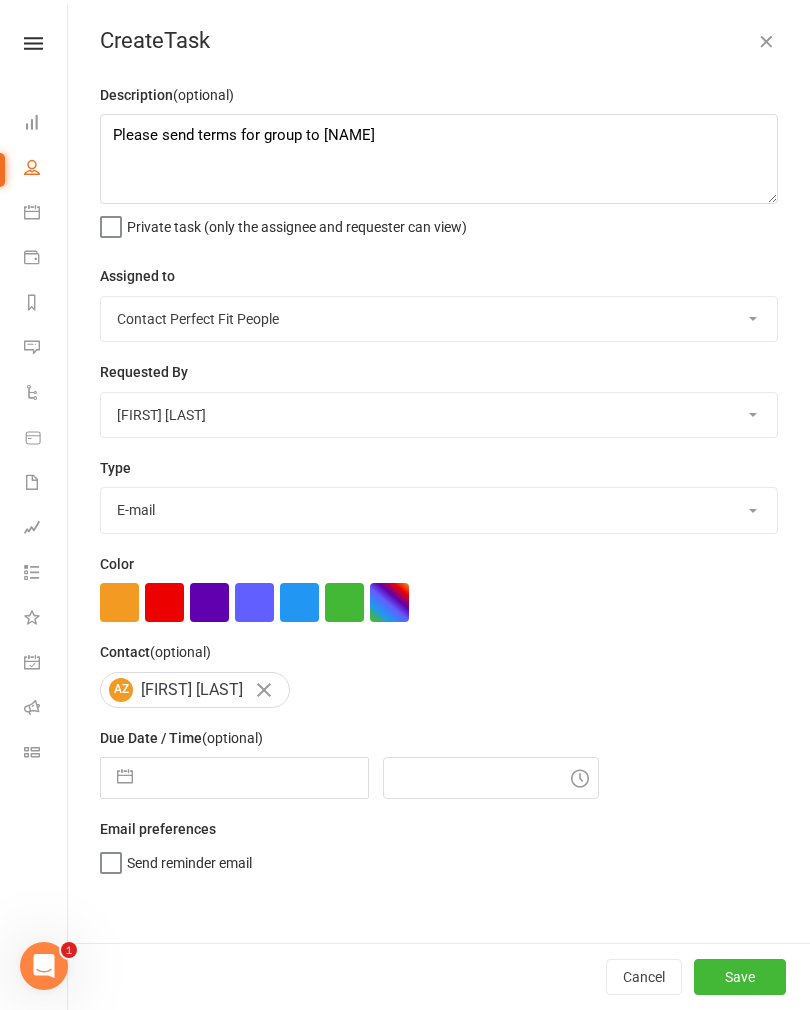 click on "Send reminder email" at bounding box center [176, 858] 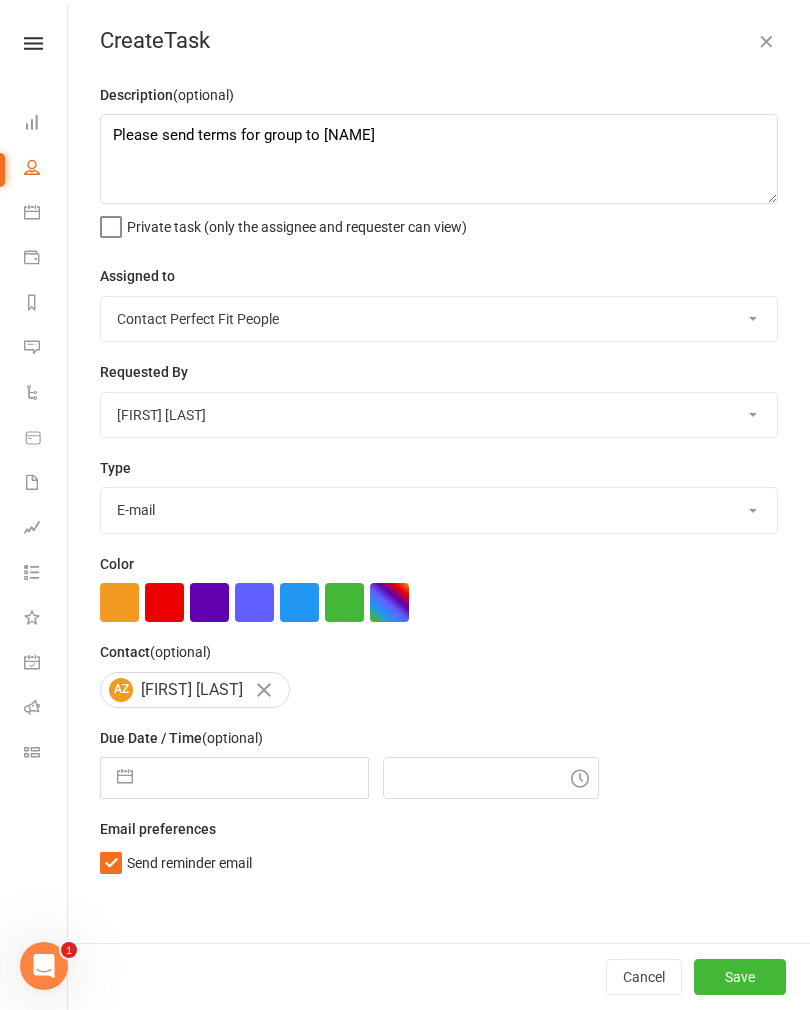 checkbox on "true" 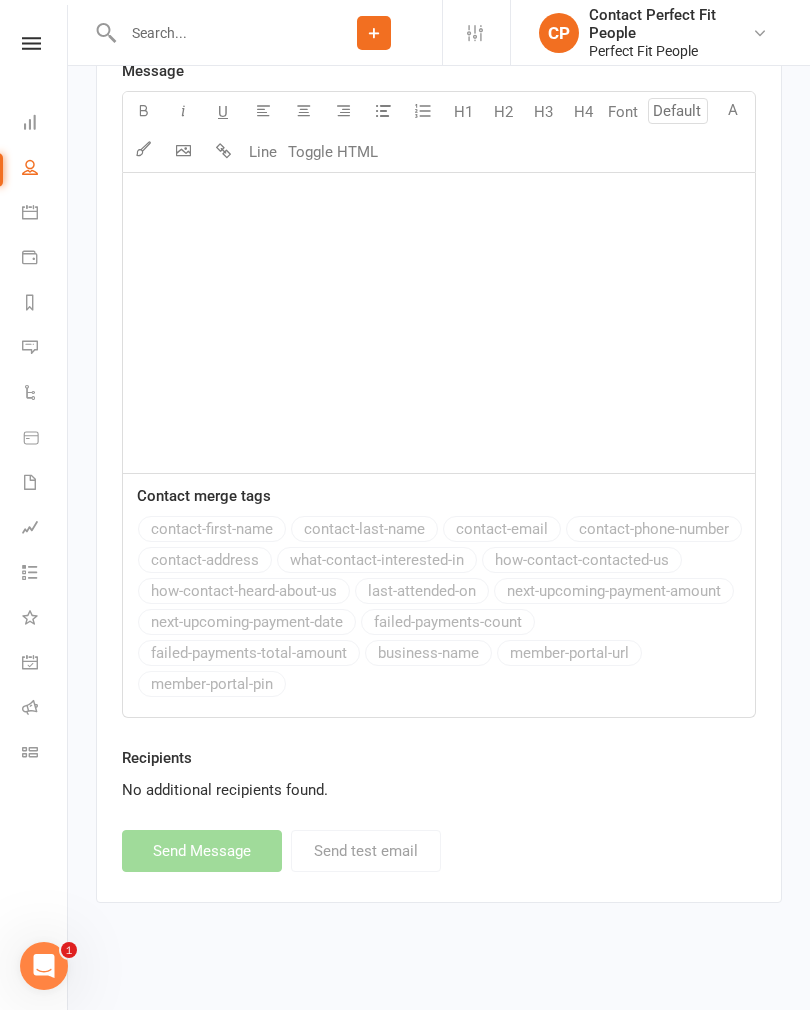 scroll, scrollTop: 0, scrollLeft: 2, axis: horizontal 